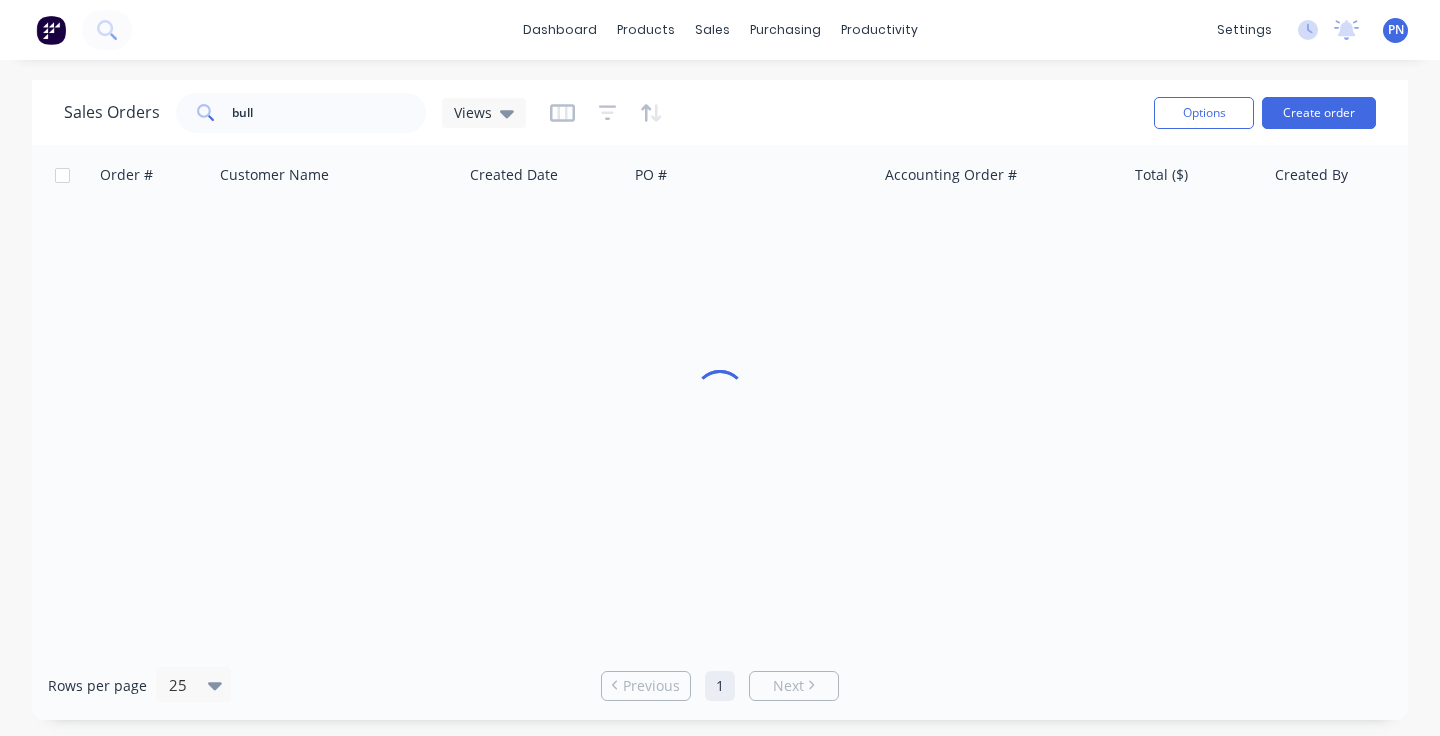 scroll, scrollTop: 0, scrollLeft: 0, axis: both 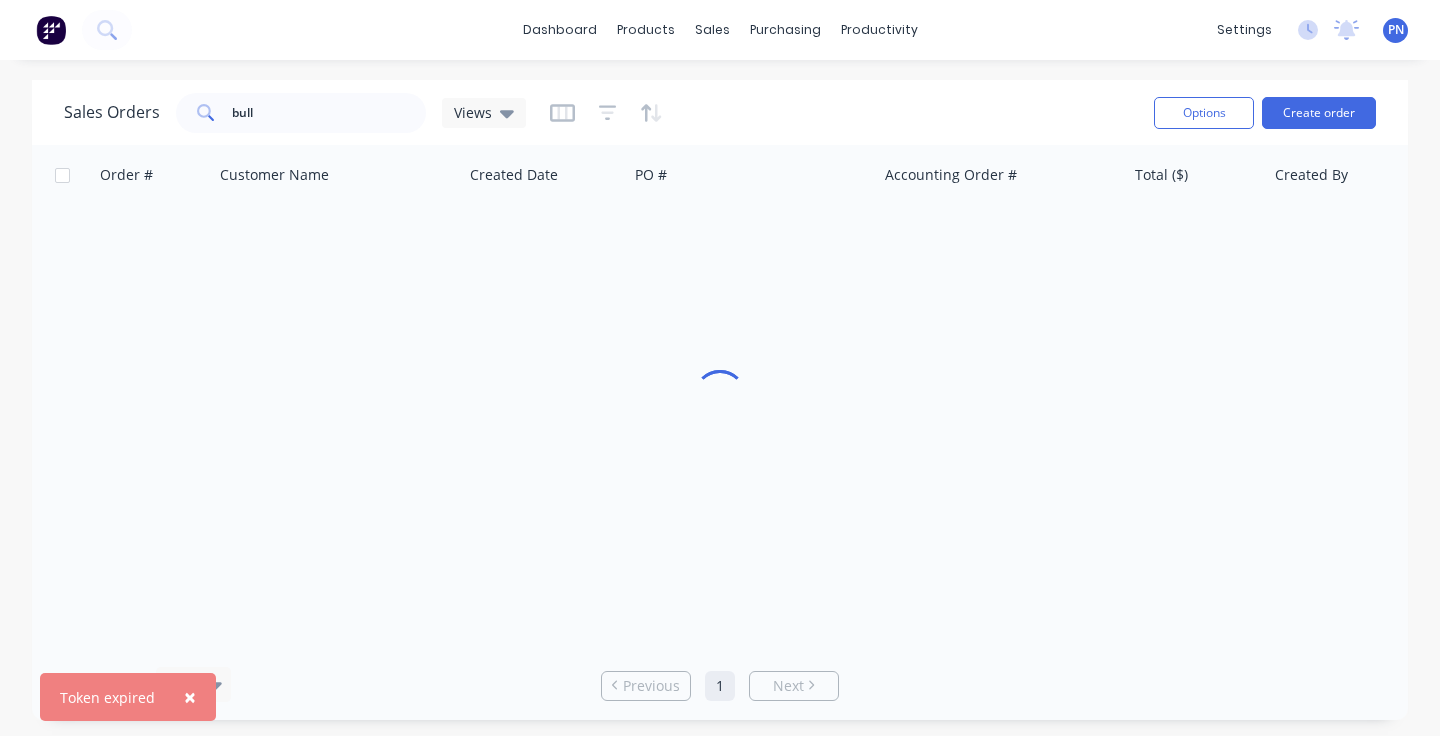 click on "PN" at bounding box center [1396, 30] 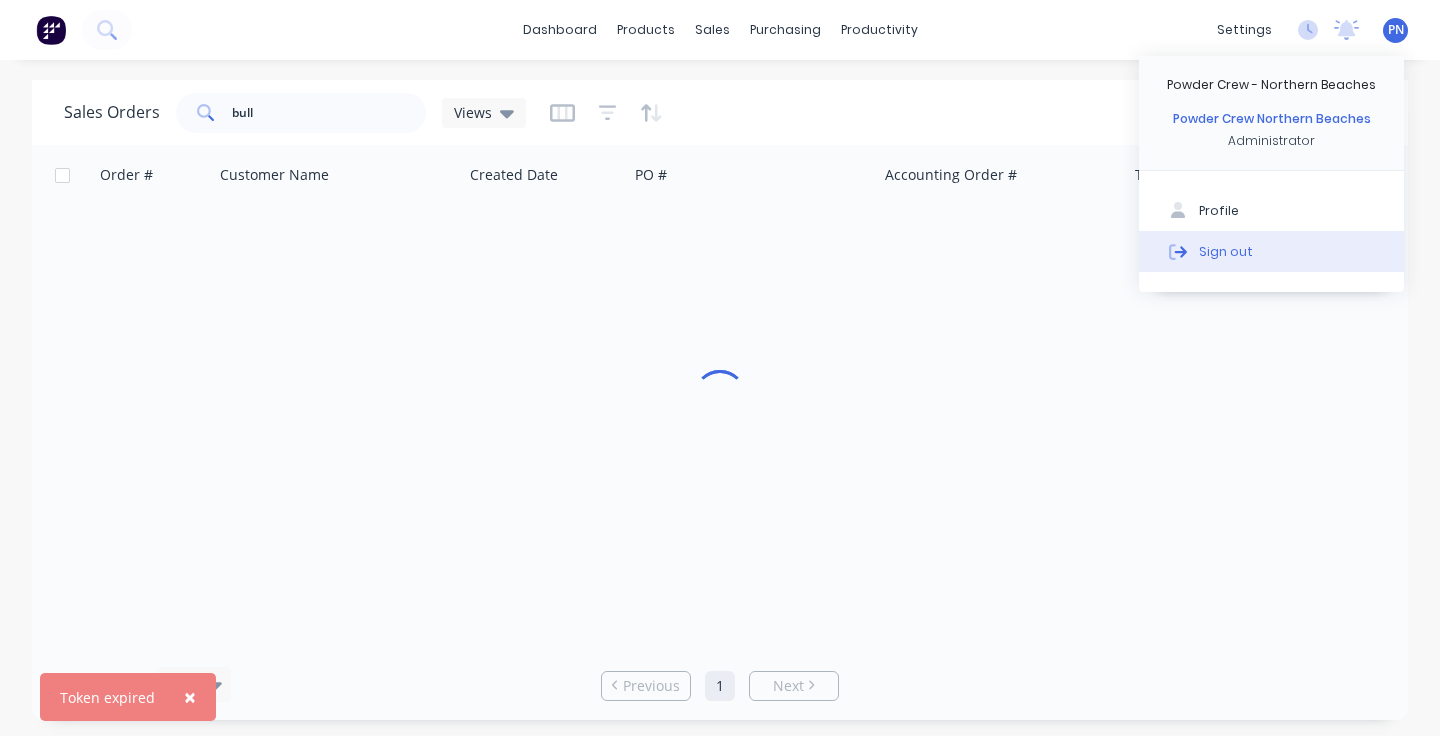 click on "Sign out" at bounding box center (1271, 251) 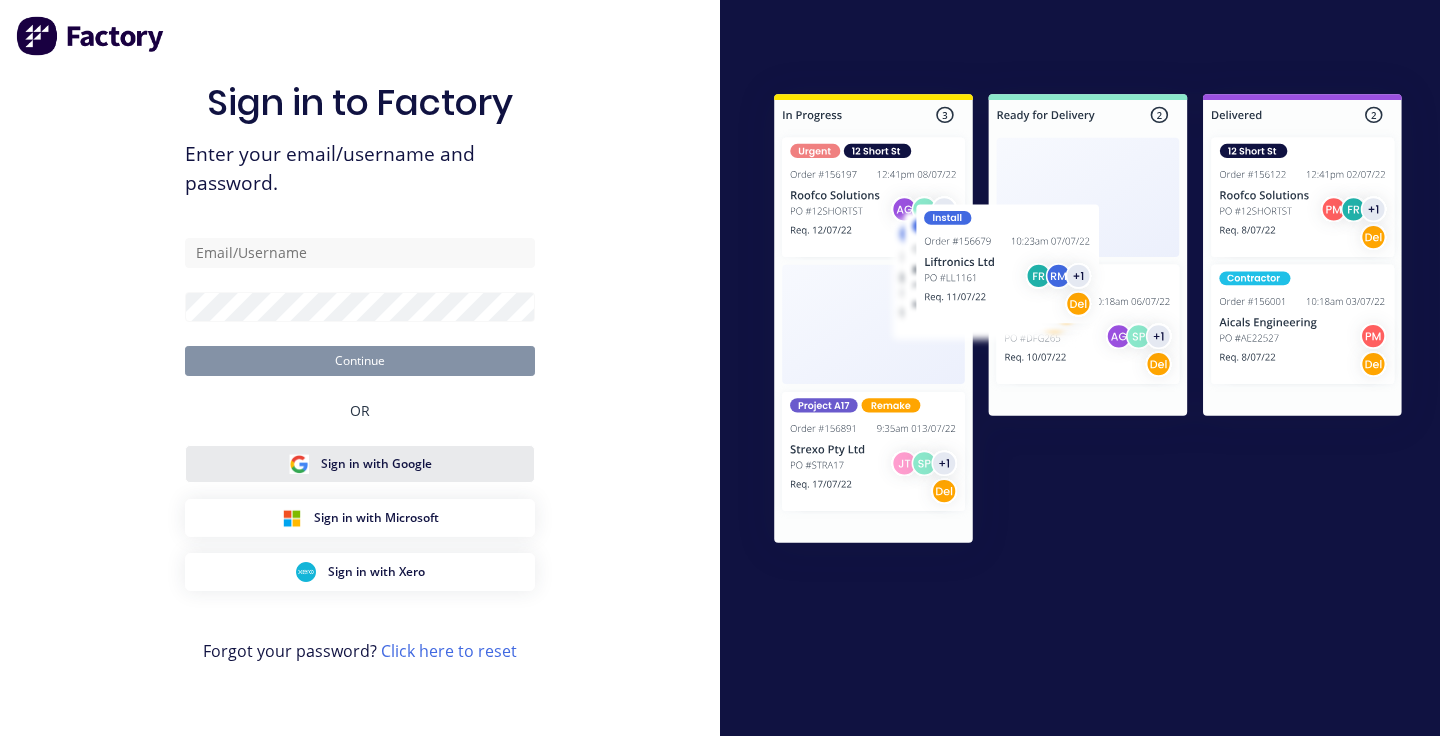click on "Sign in with Google" at bounding box center (376, 464) 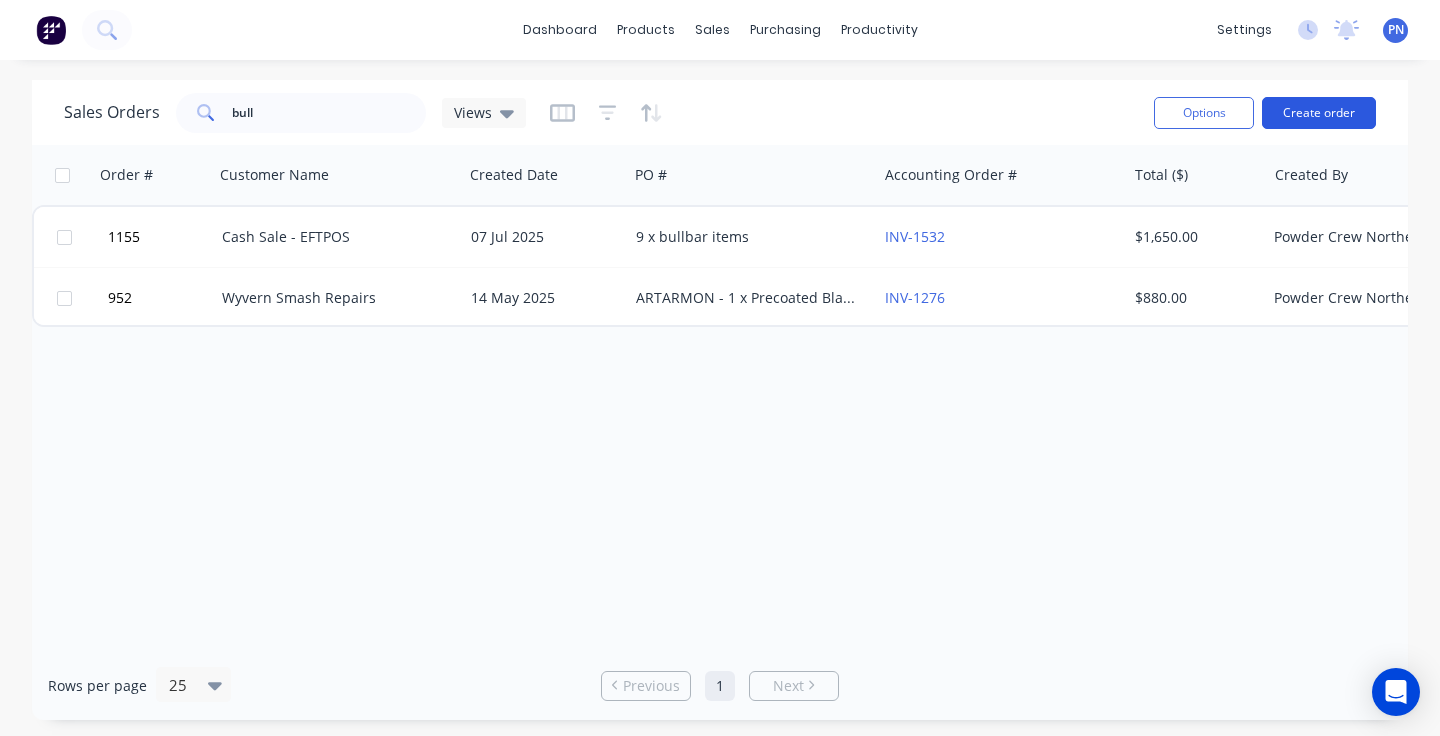 click on "Create order" at bounding box center [1319, 113] 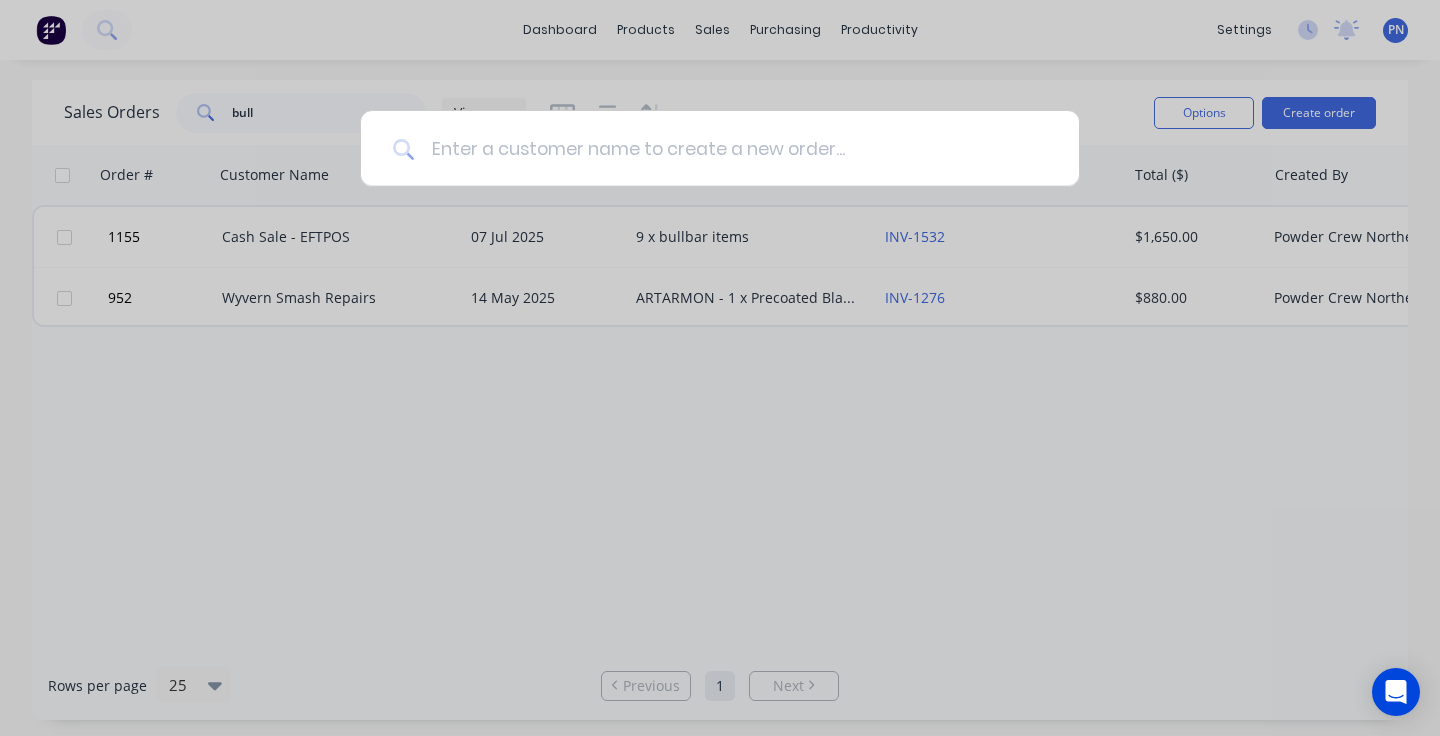 click at bounding box center [731, 148] 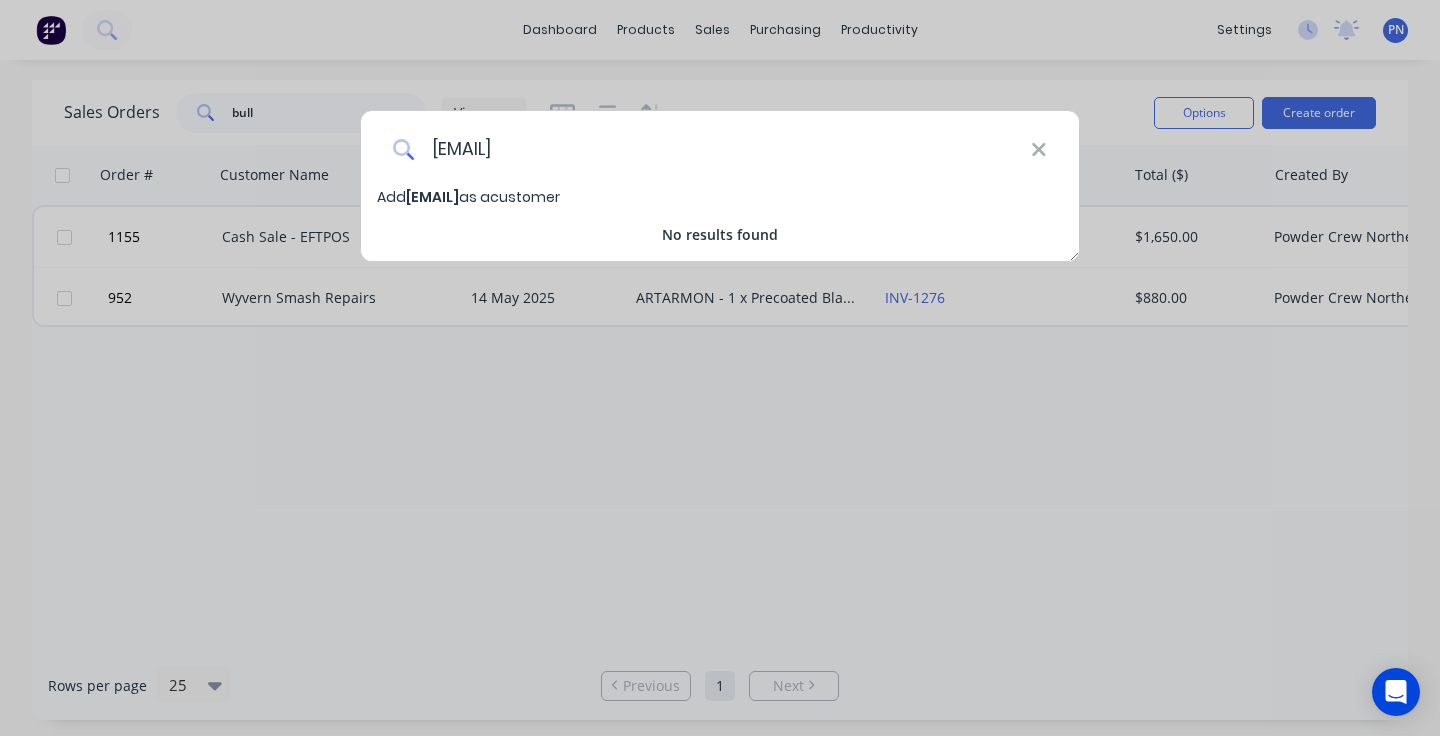 click on "[EMAIL]" at bounding box center [723, 148] 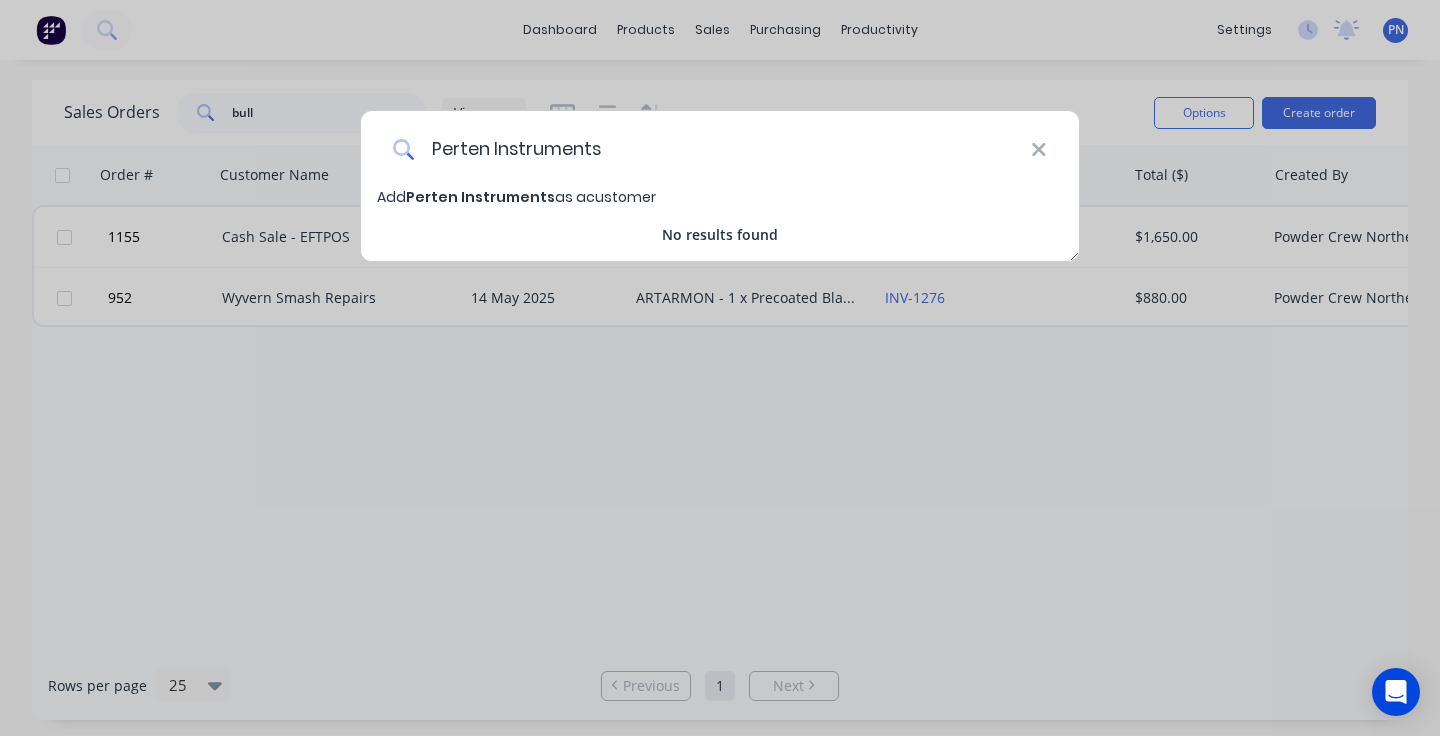 type on "Perten Instruments" 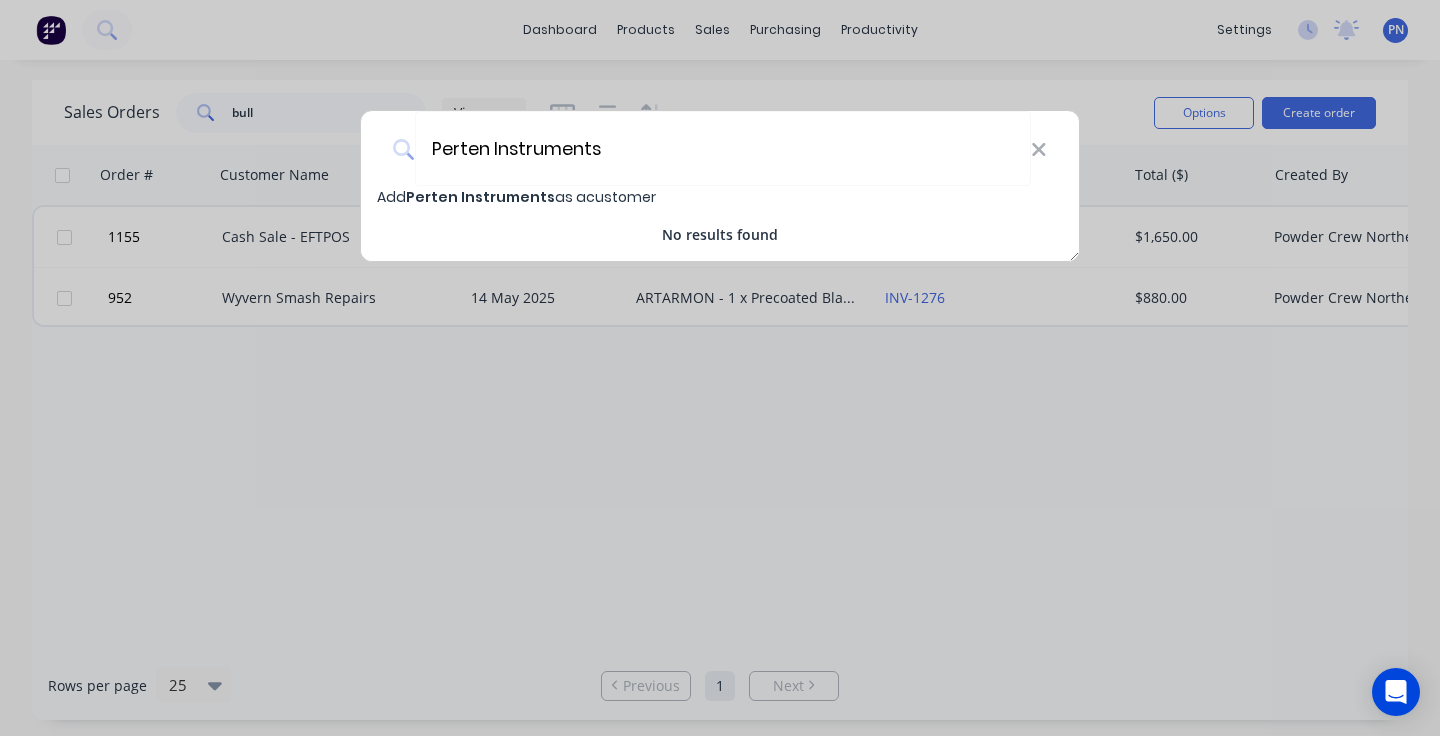 click on "Perten Instruments" at bounding box center [480, 197] 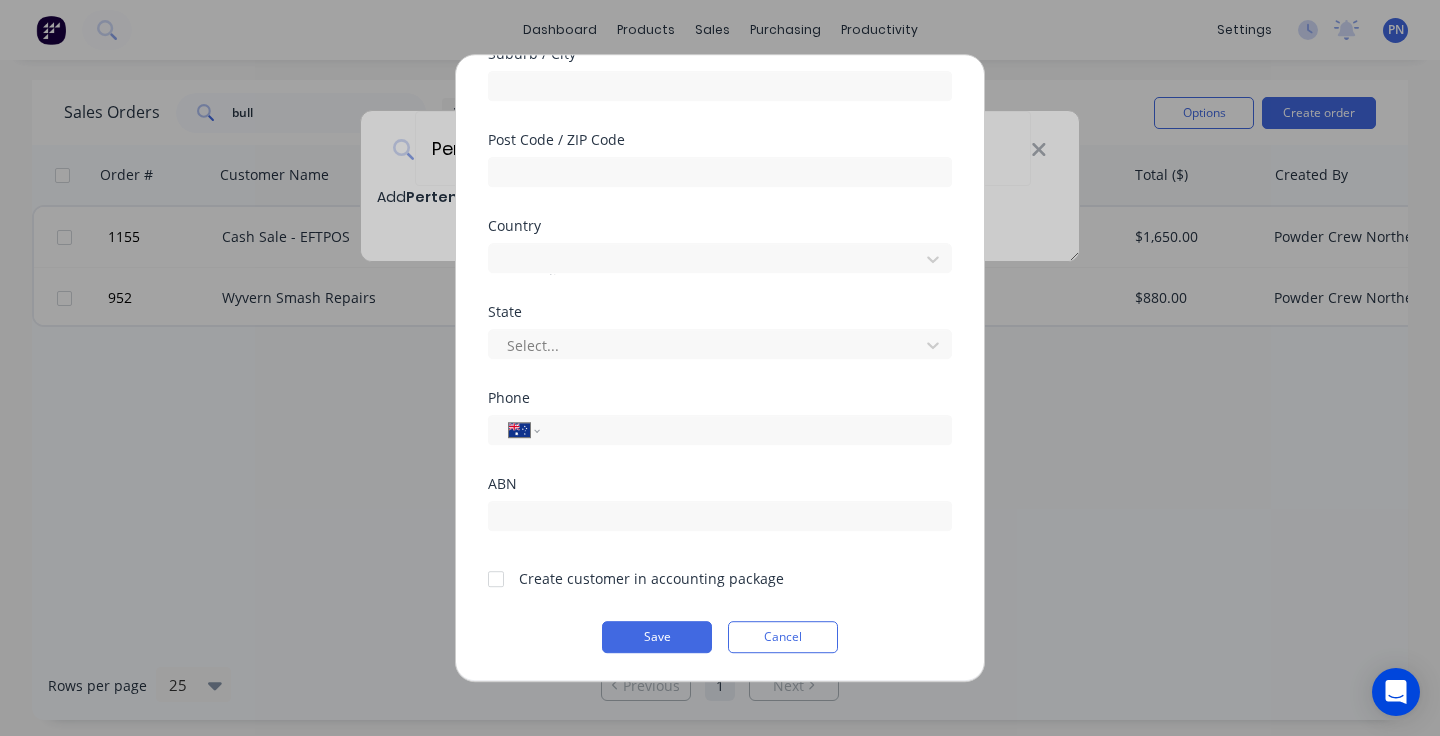 scroll, scrollTop: 350, scrollLeft: 0, axis: vertical 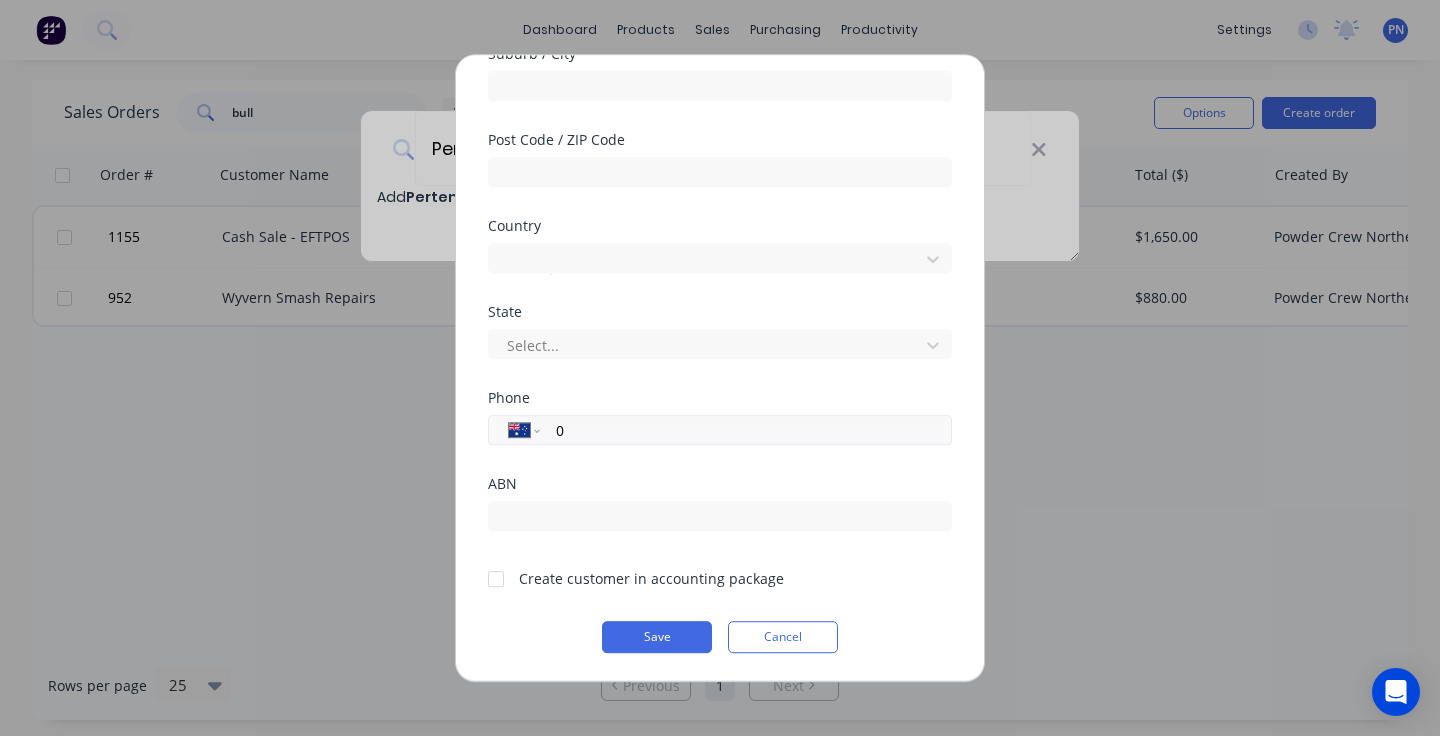 paste on "[PHONE]" 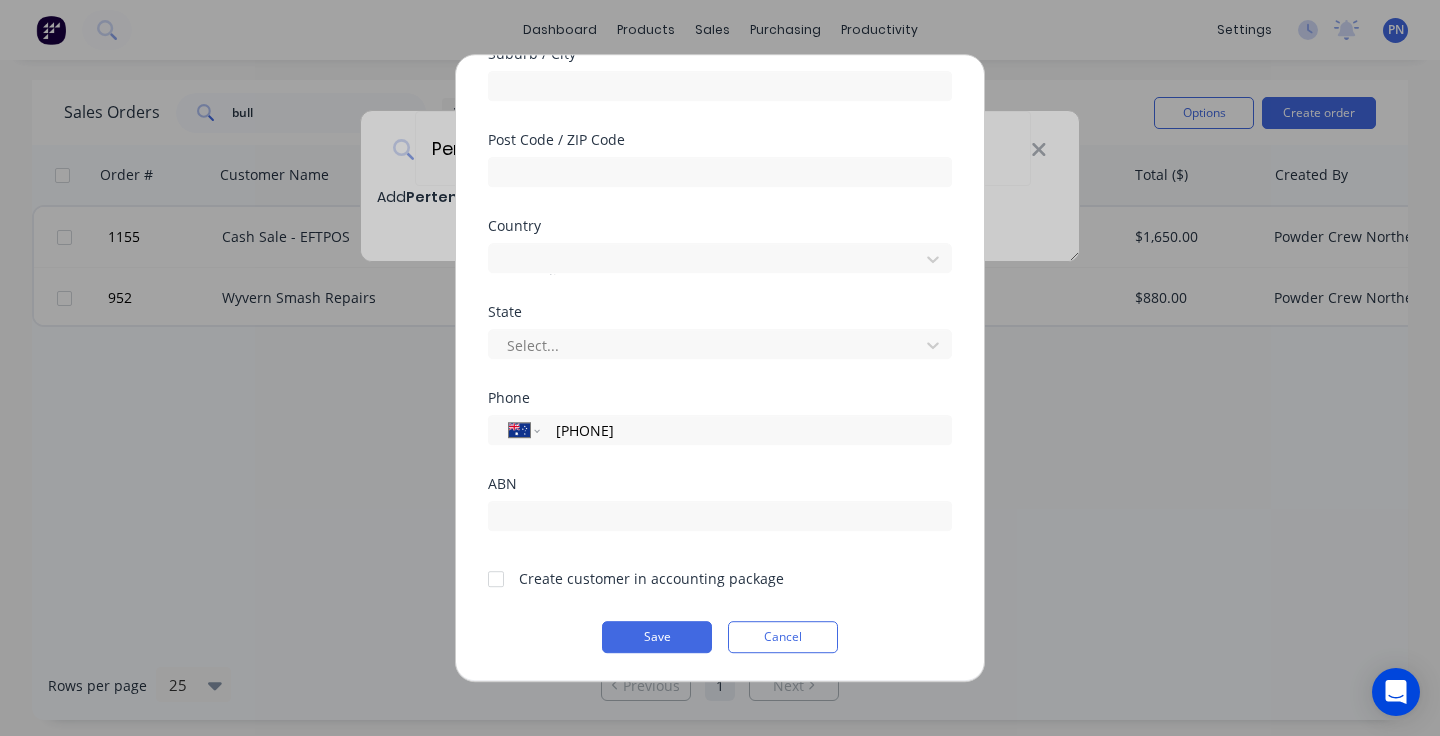 type on "[PHONE]" 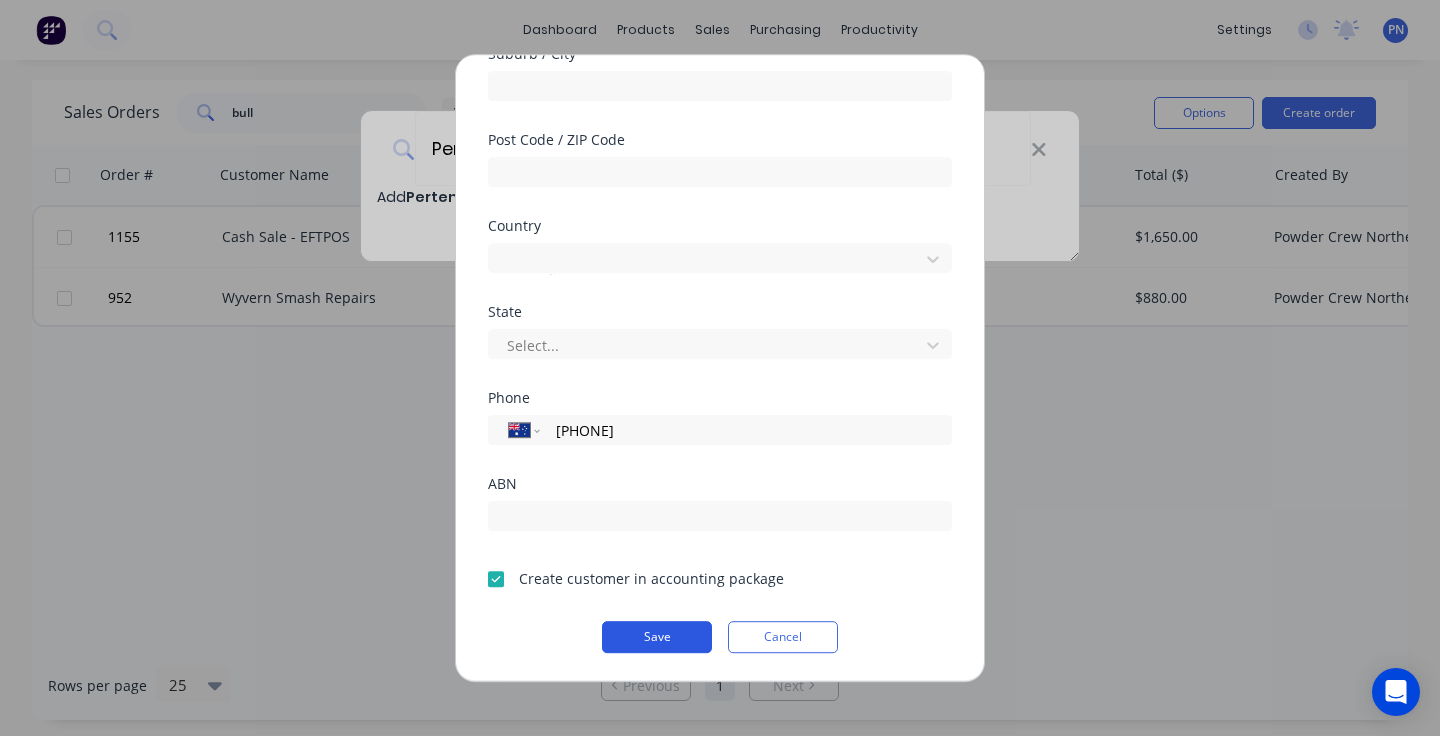 click on "Save" at bounding box center (657, 637) 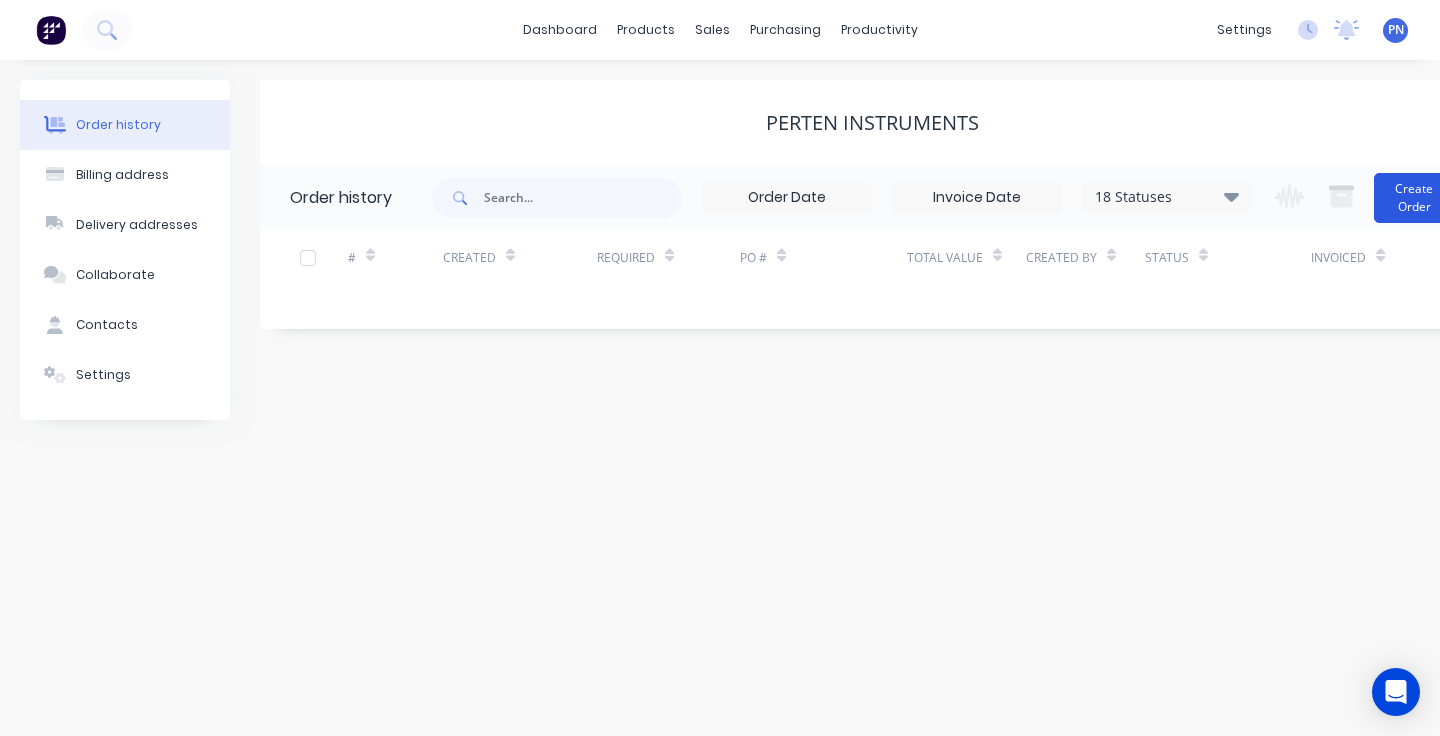 click on "Create Order" at bounding box center (1414, 198) 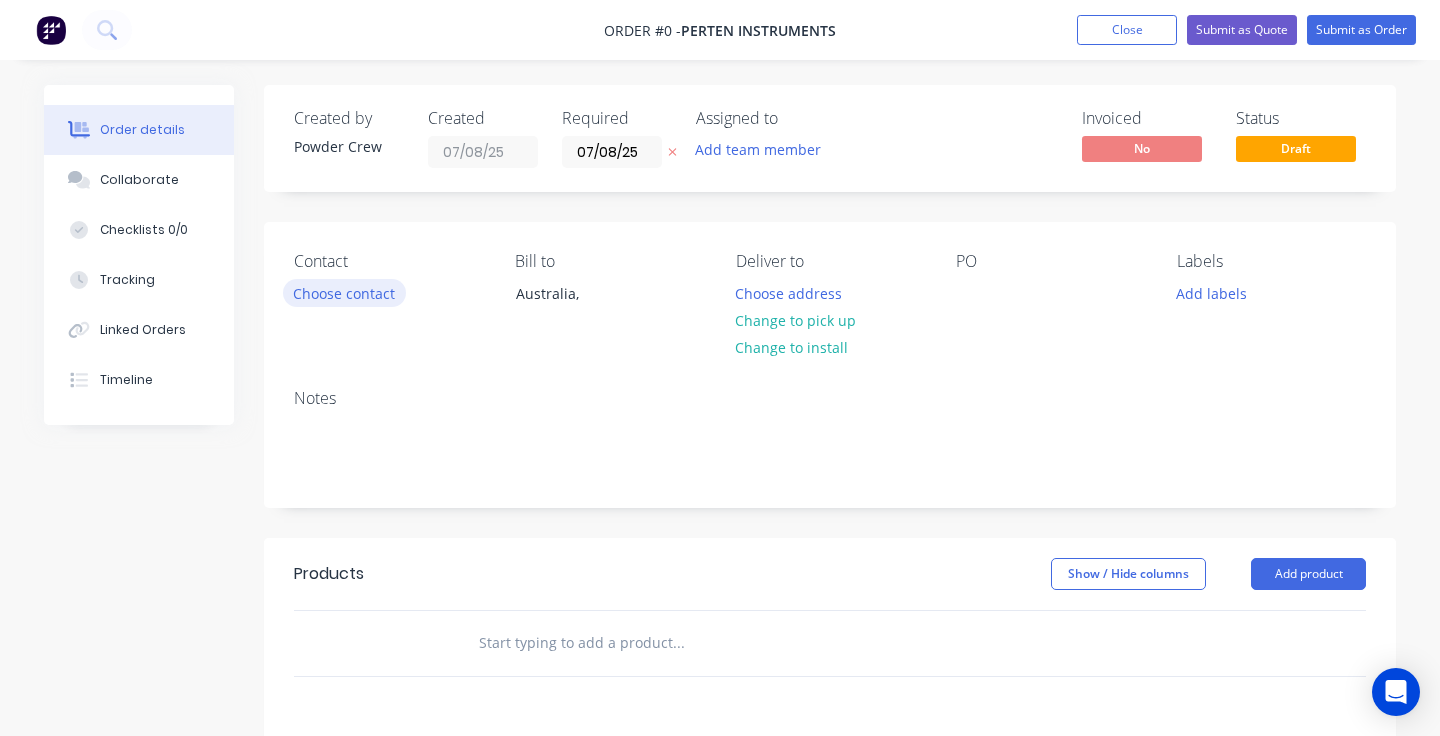 click on "Choose contact" at bounding box center [344, 292] 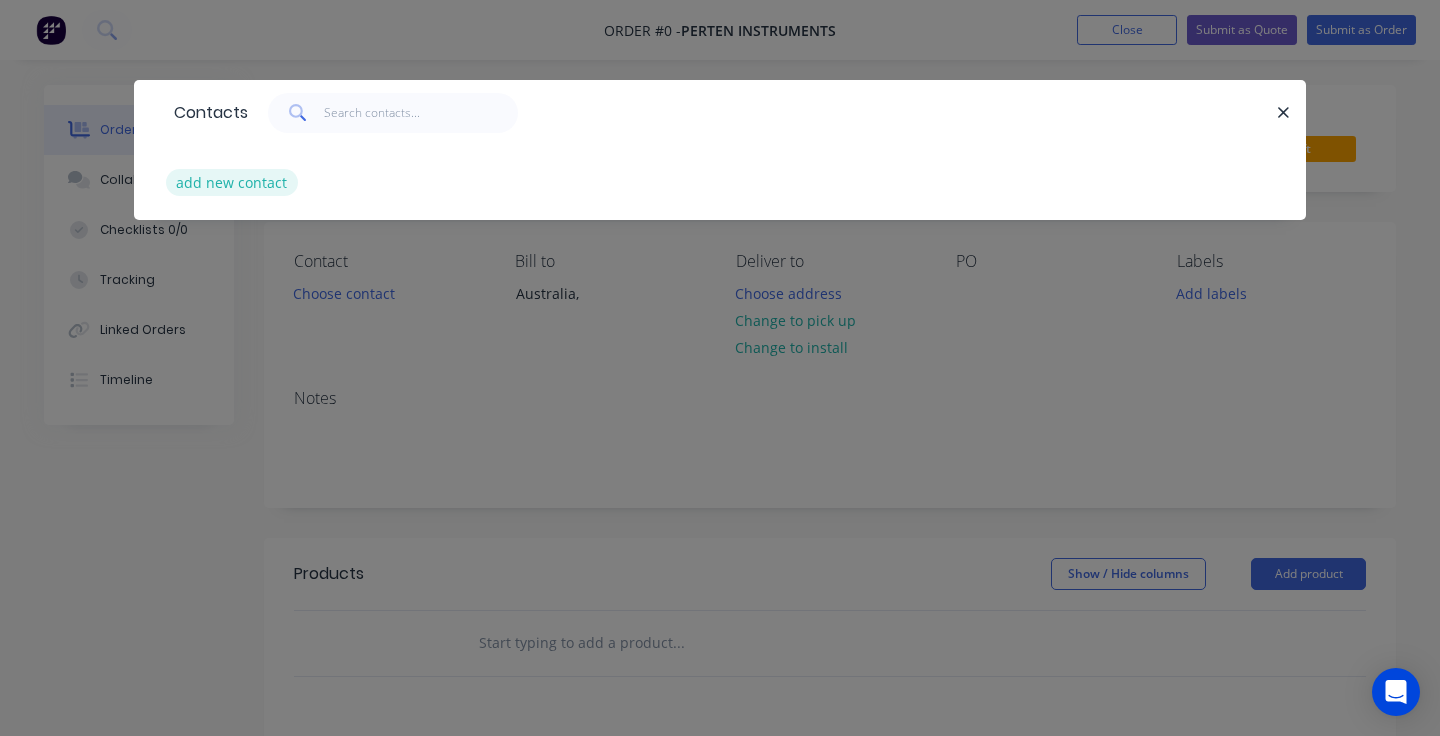click on "add new contact" at bounding box center (232, 182) 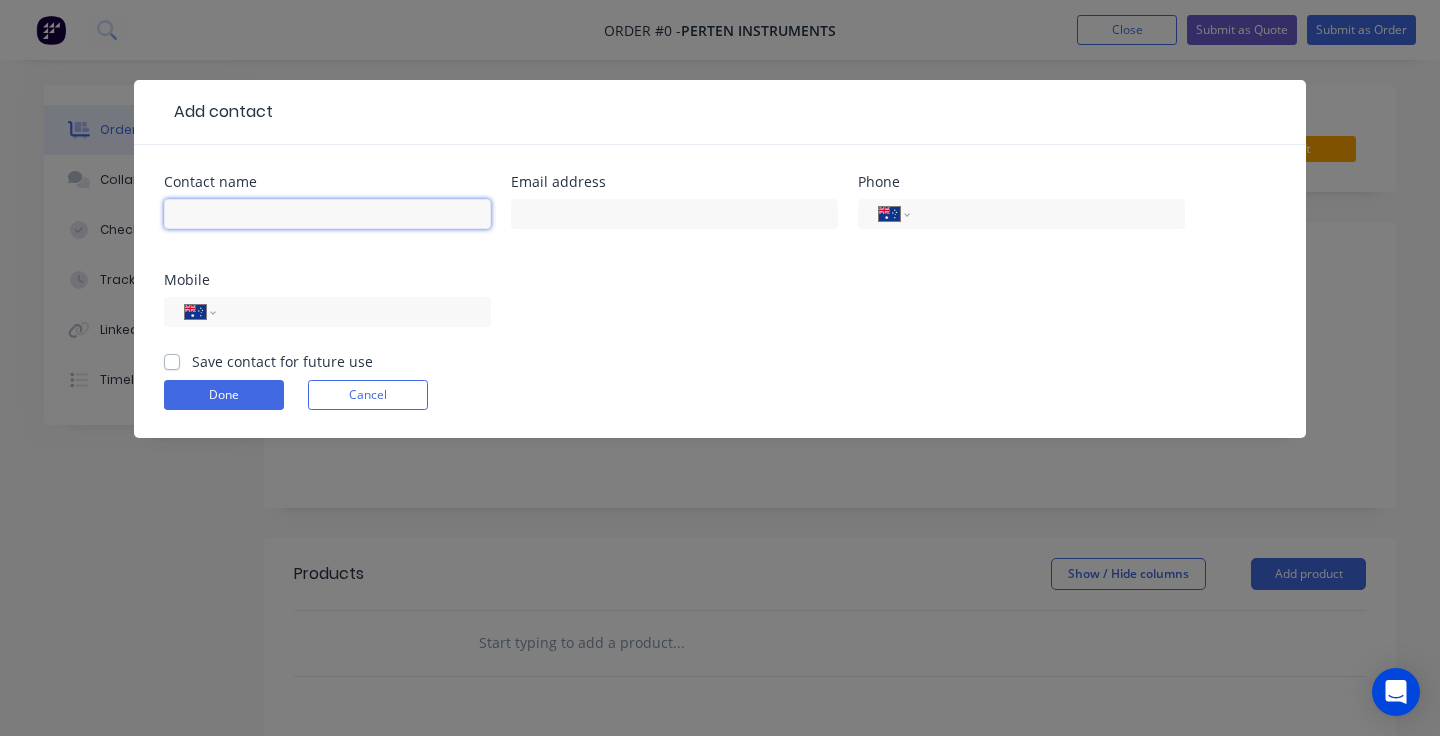 paste on "[FIRST] [MIDDLE] [LAST]" 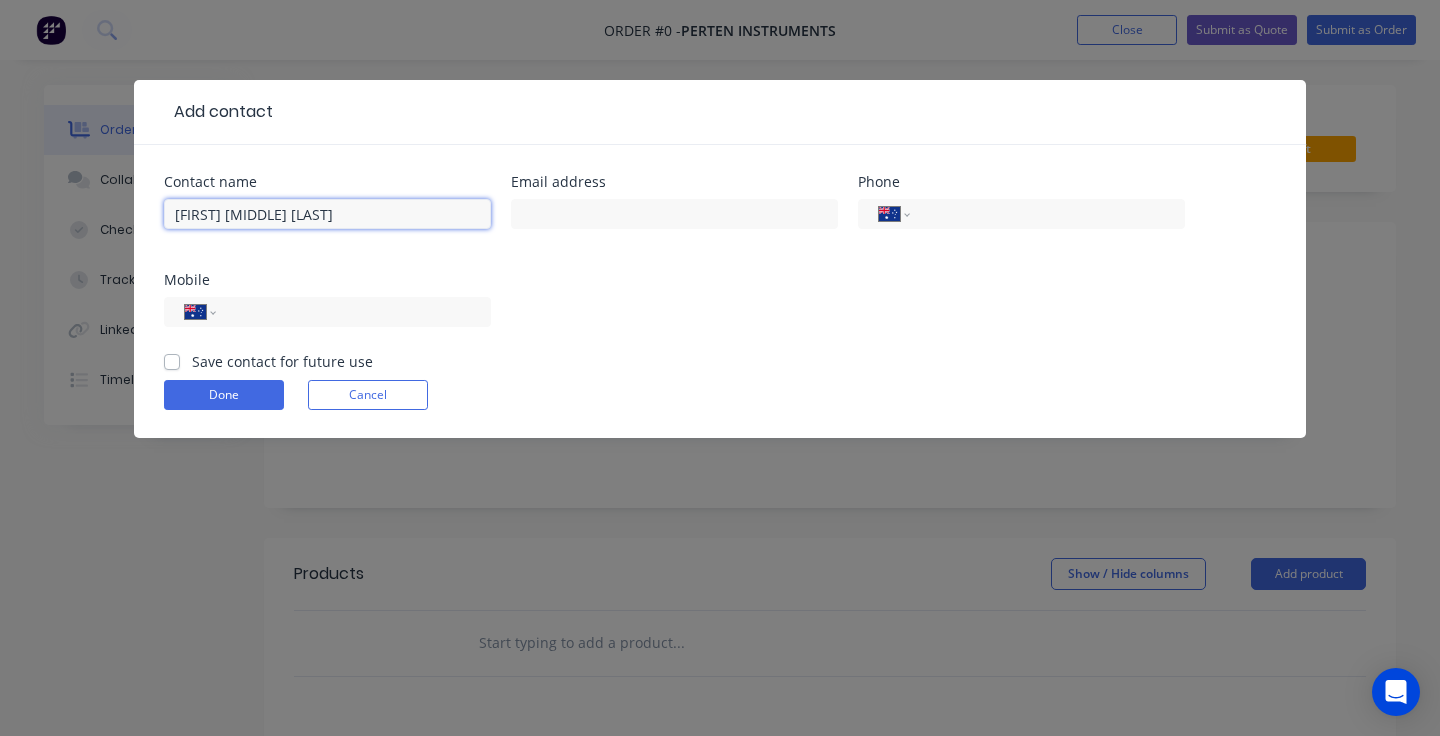 drag, startPoint x: 322, startPoint y: 216, endPoint x: 217, endPoint y: 217, distance: 105.00476 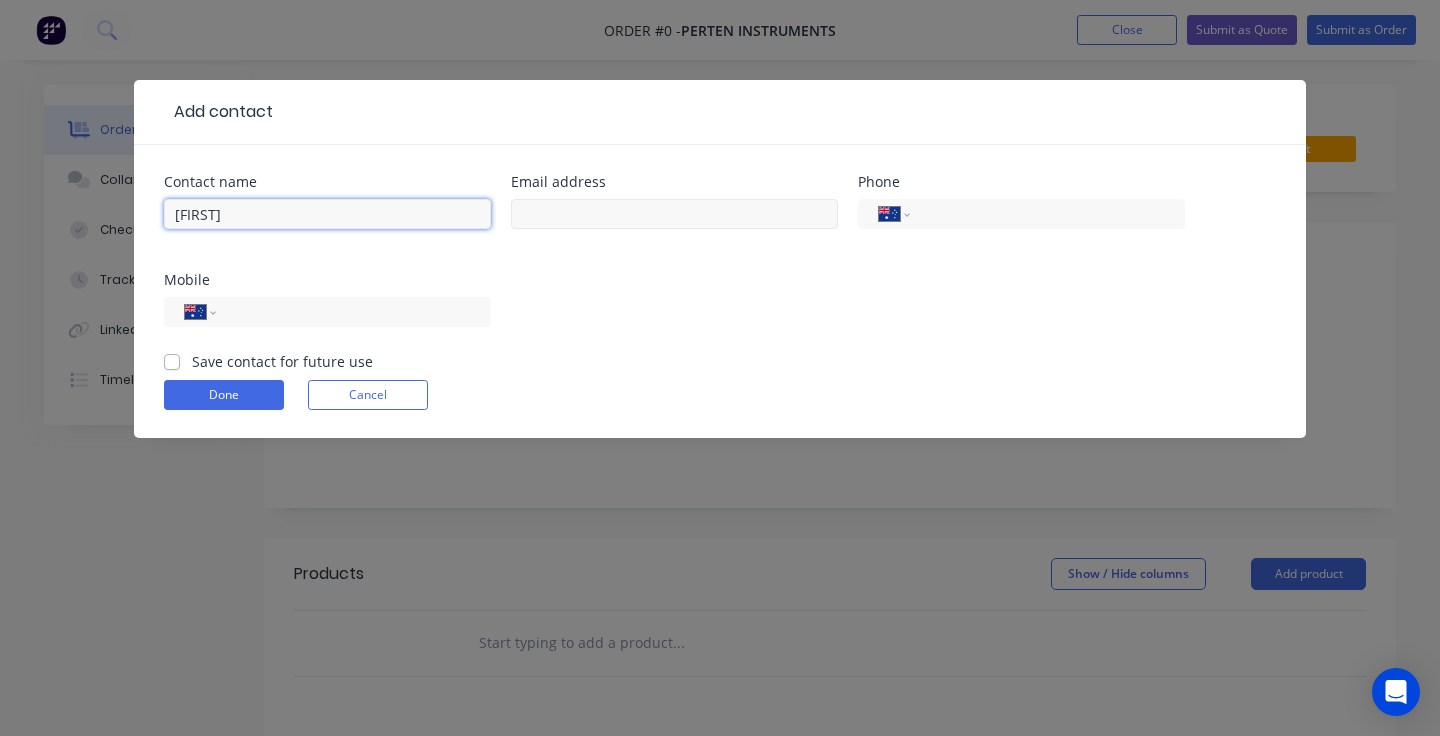 type on "[FIRST]" 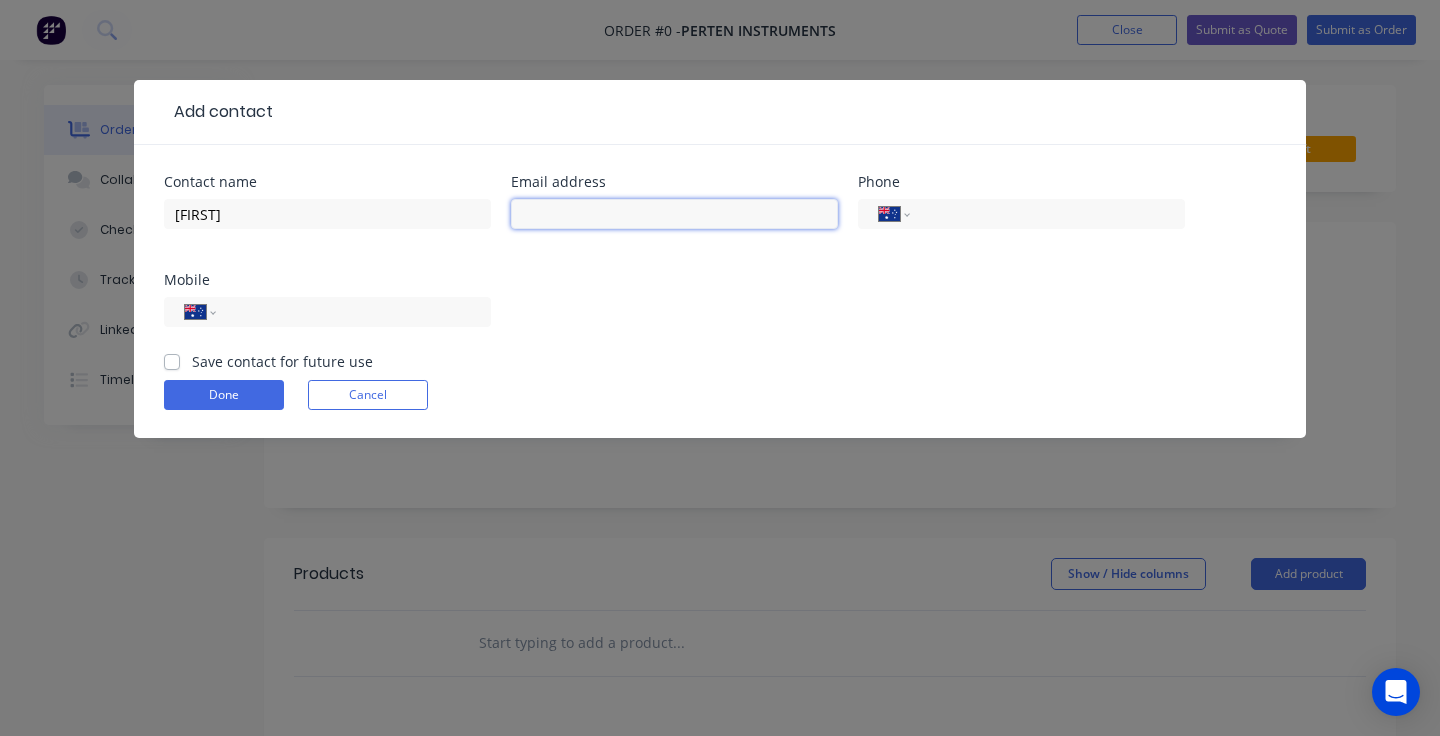 paste on "[EMAIL]" 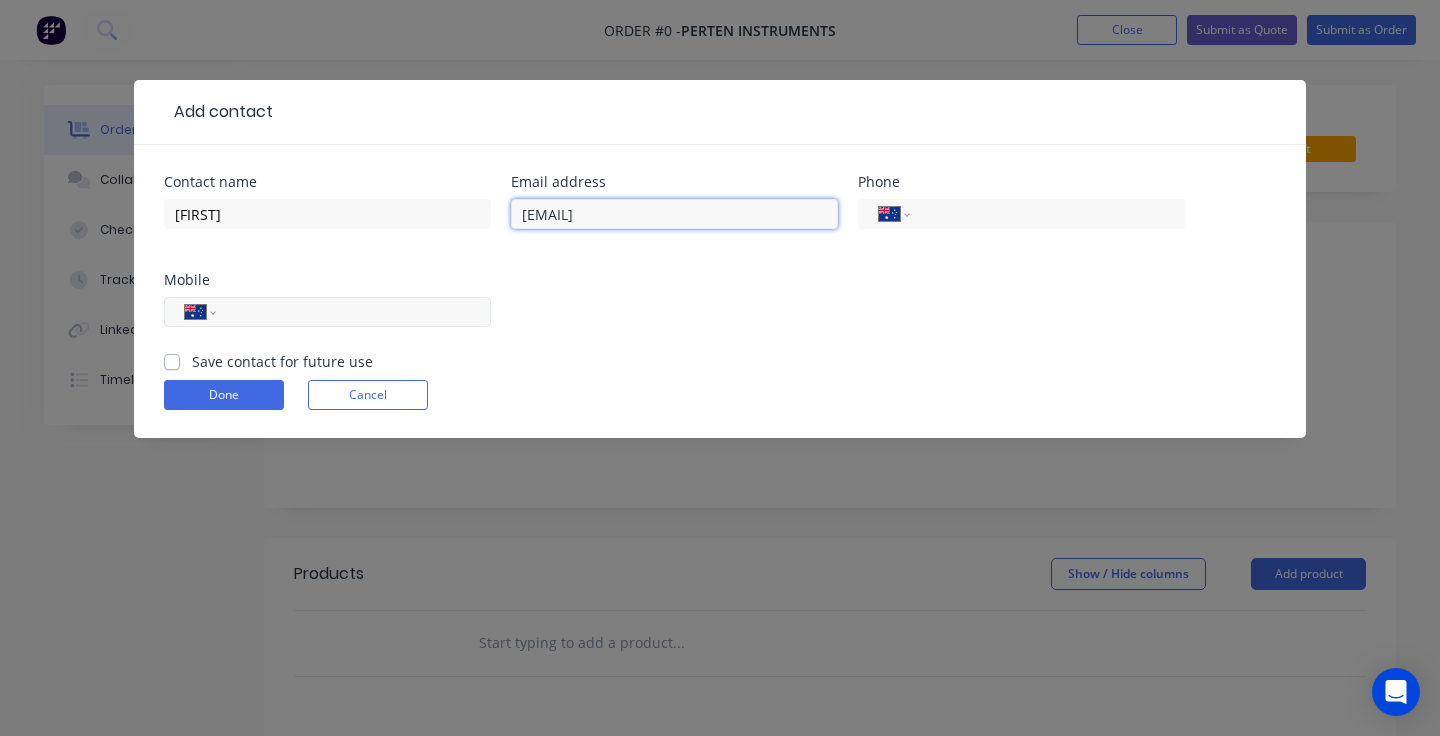 type on "[EMAIL]" 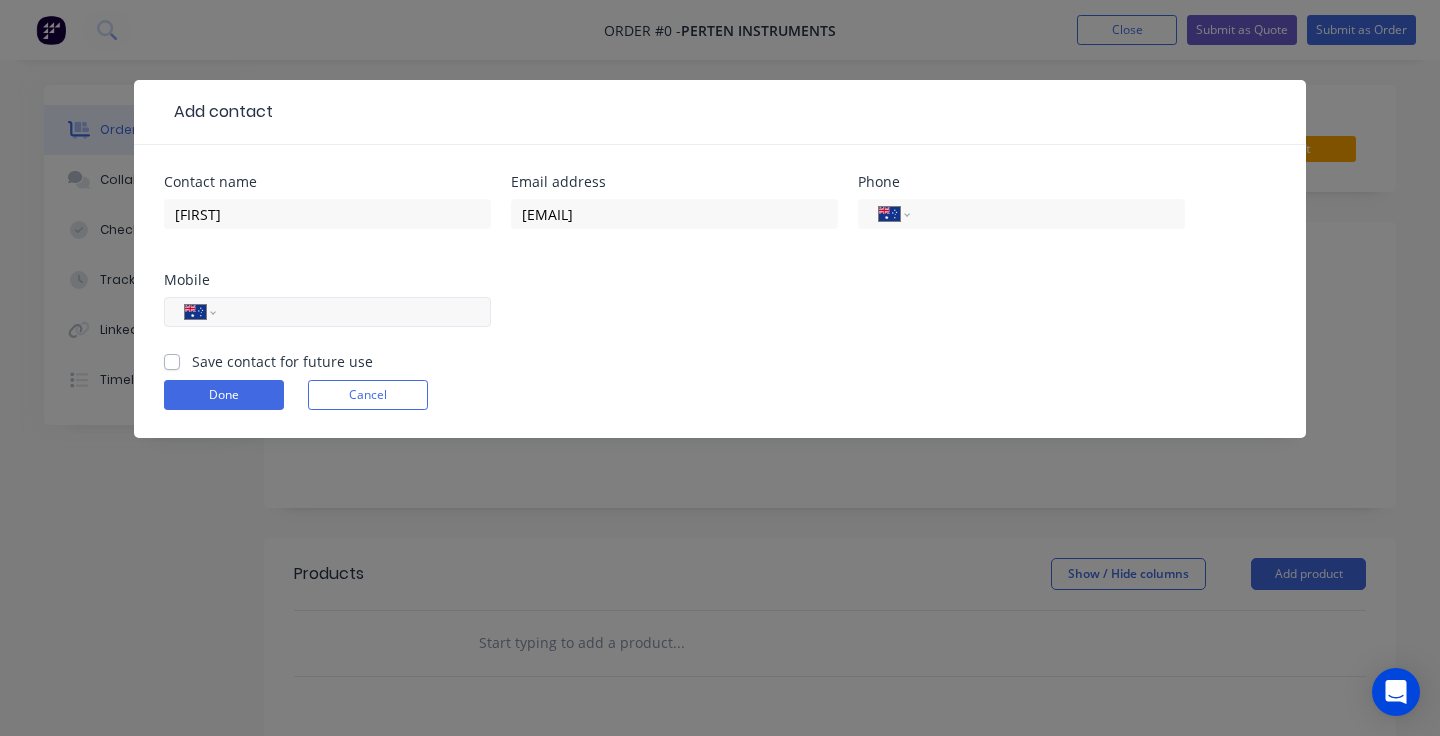 click at bounding box center [350, 312] 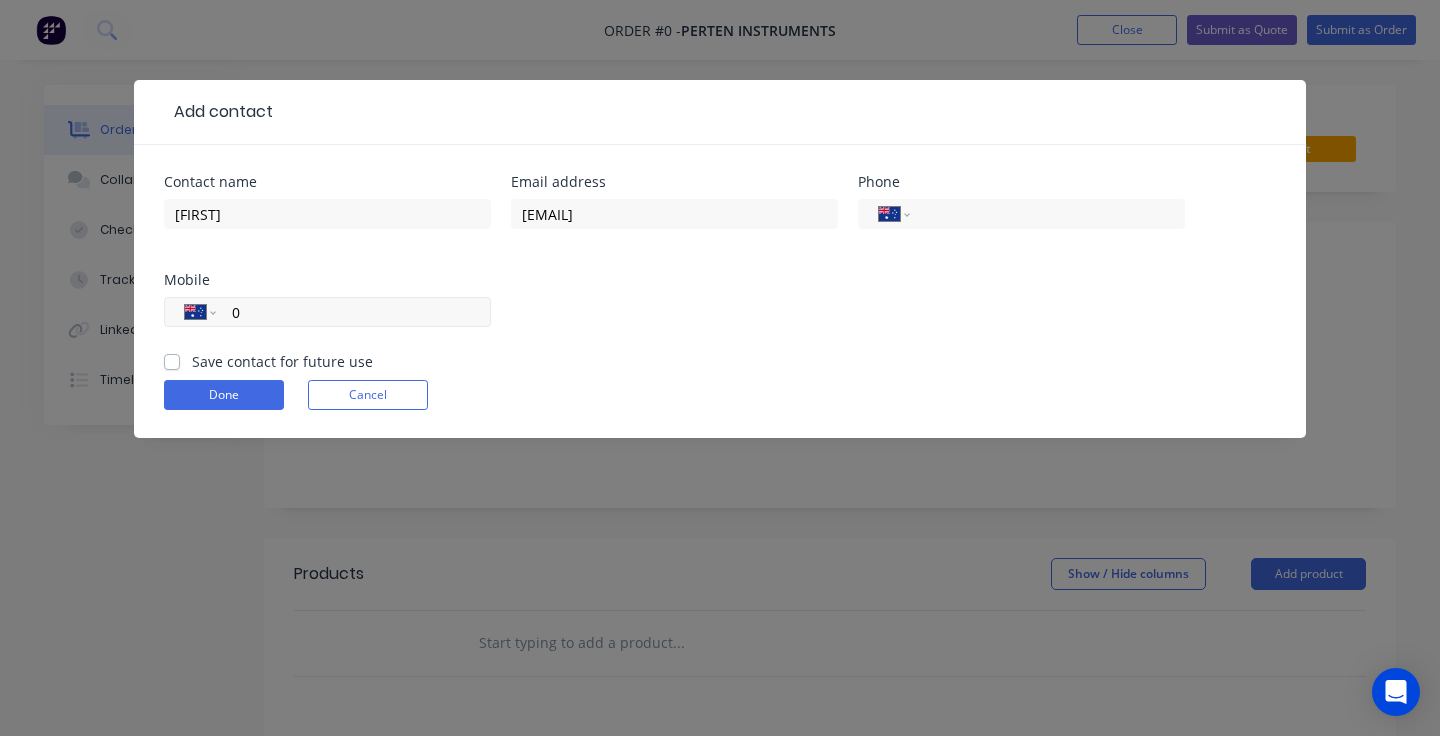paste on "[PHONE]" 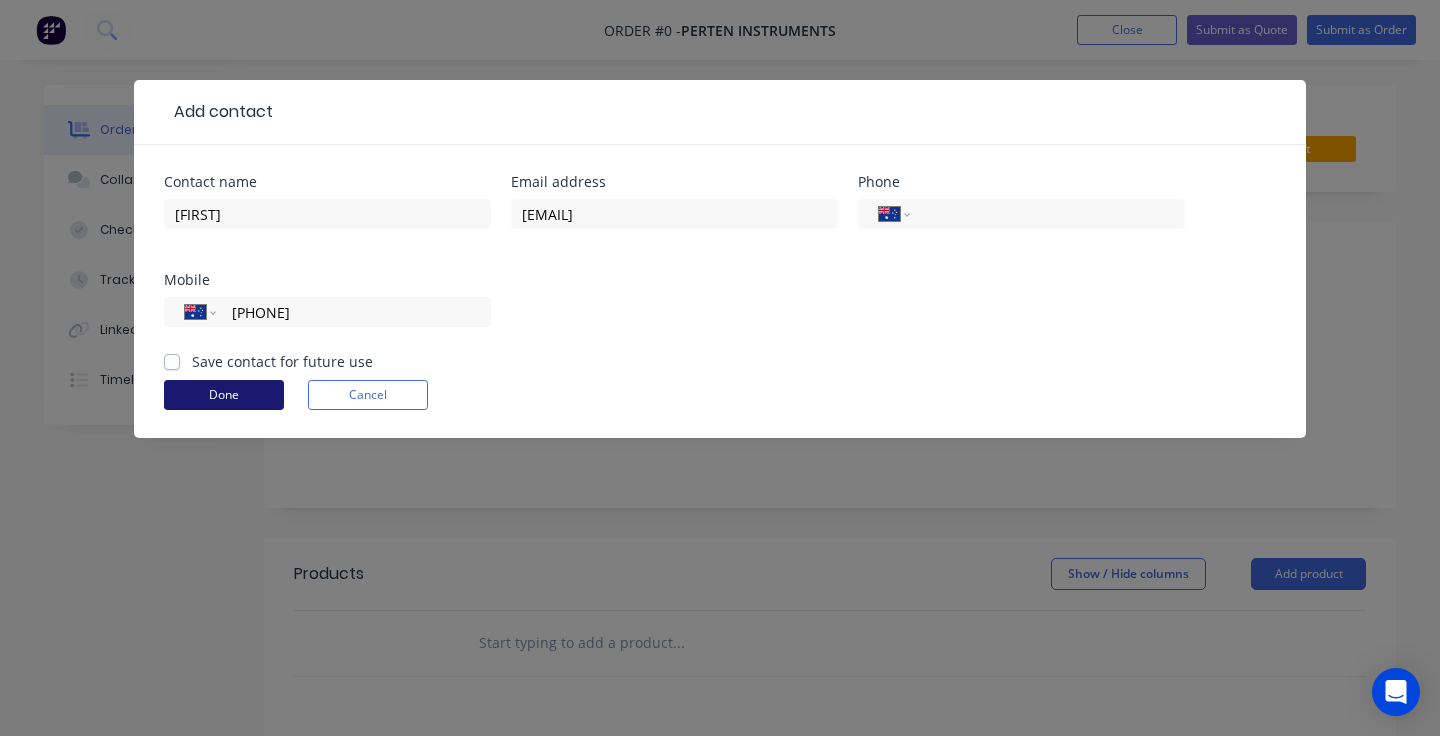 type on "[PHONE]" 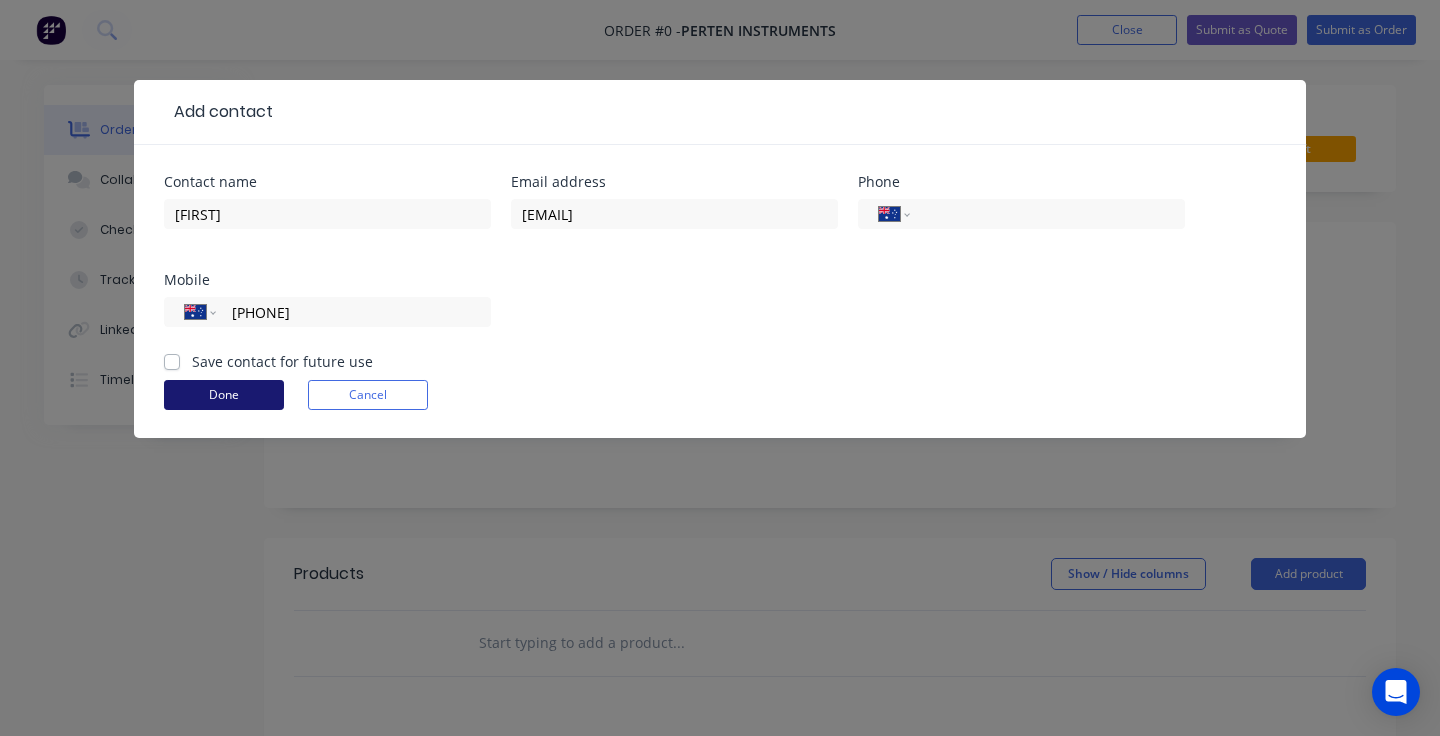 click on "Done" at bounding box center (224, 395) 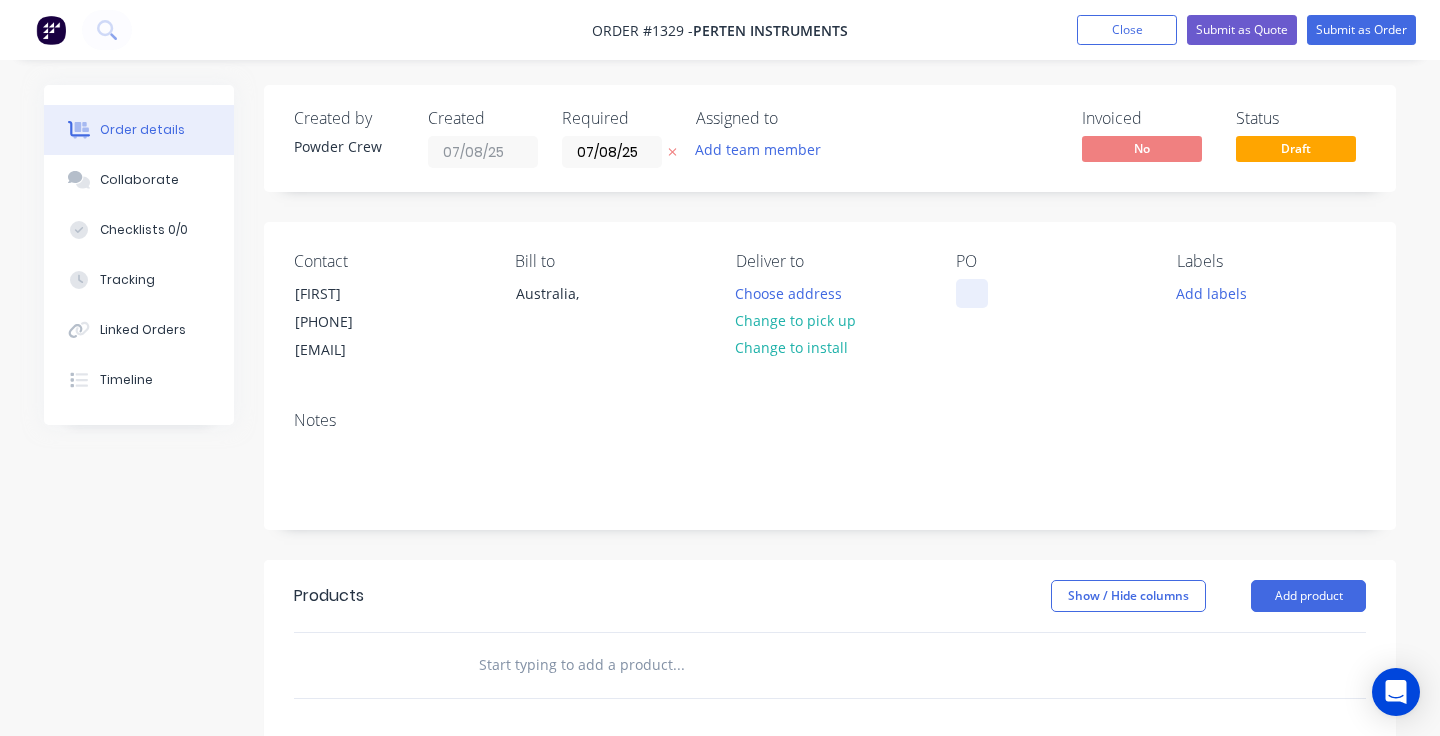 click at bounding box center [972, 293] 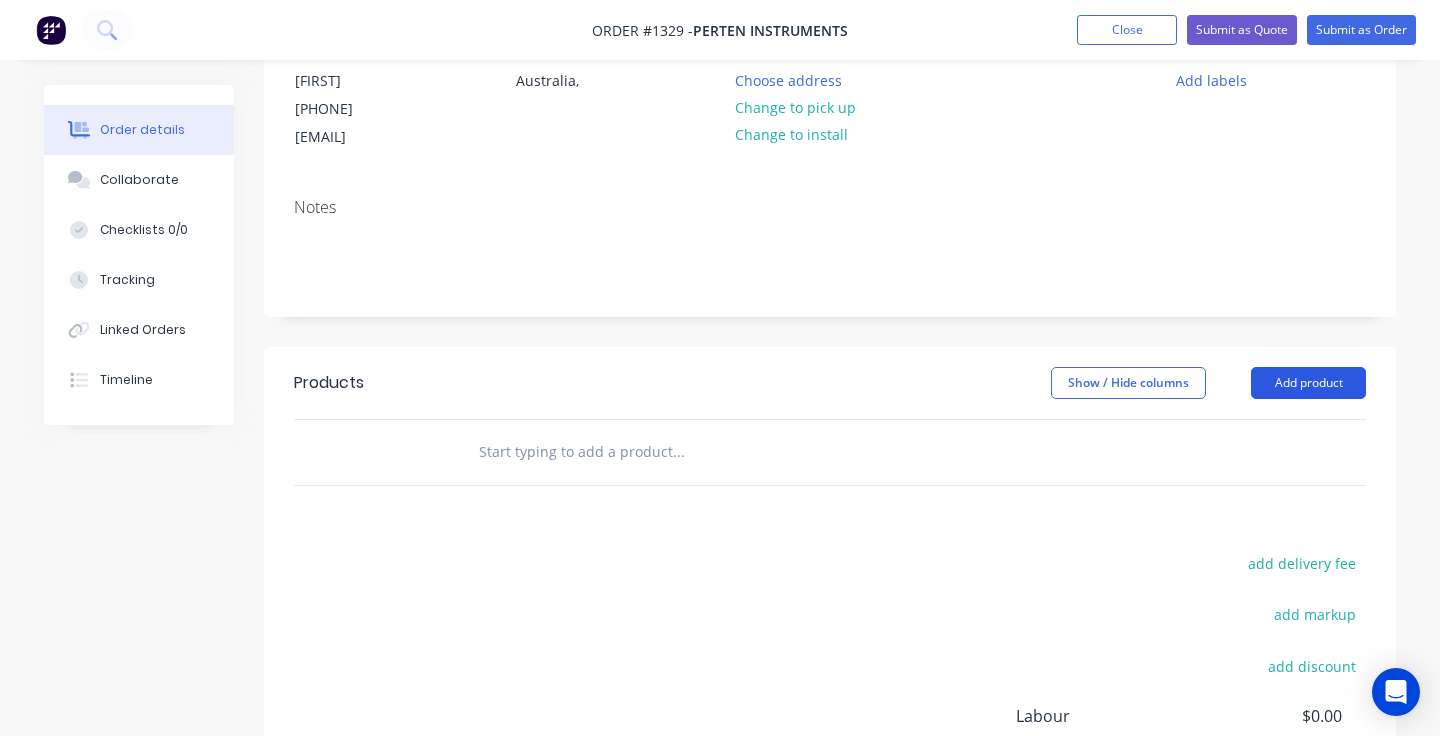 scroll, scrollTop: 239, scrollLeft: 0, axis: vertical 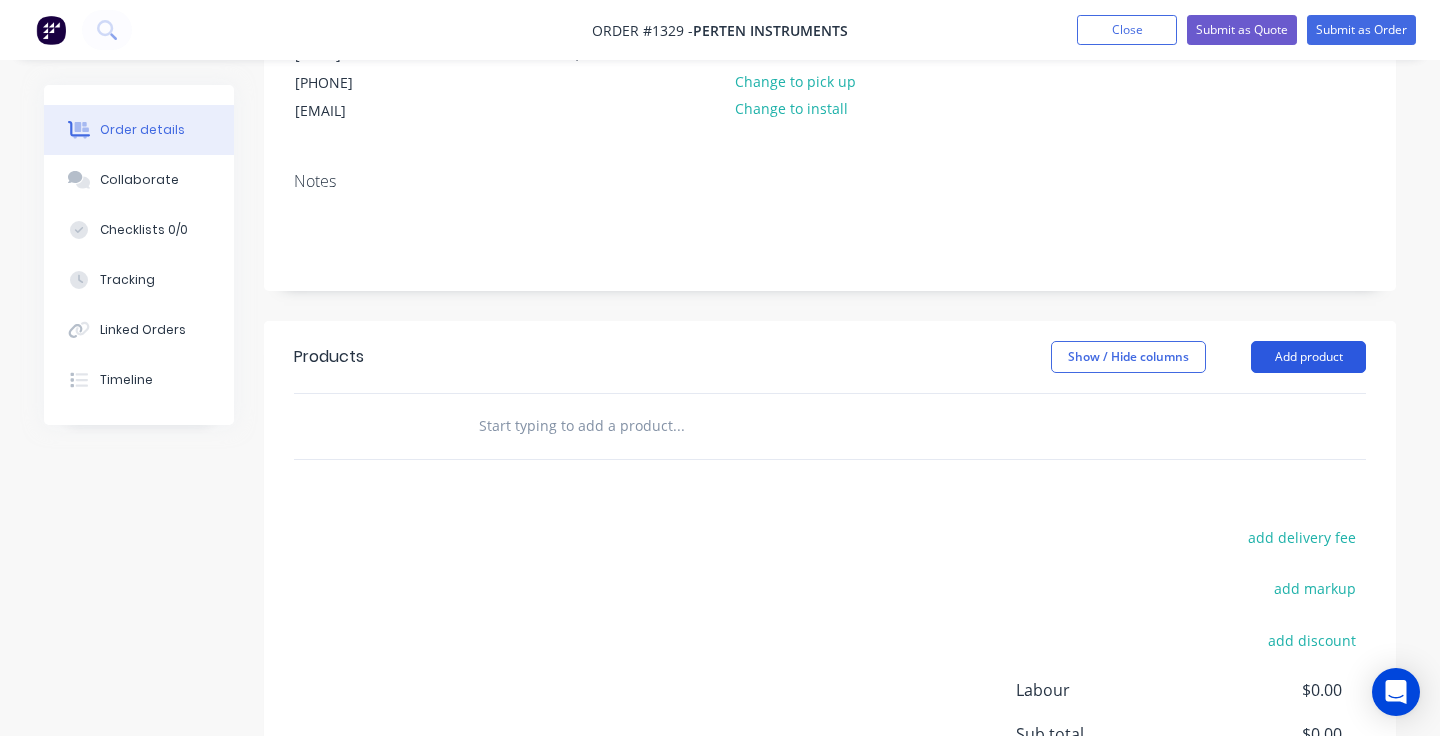 click on "Add product" at bounding box center (1308, 357) 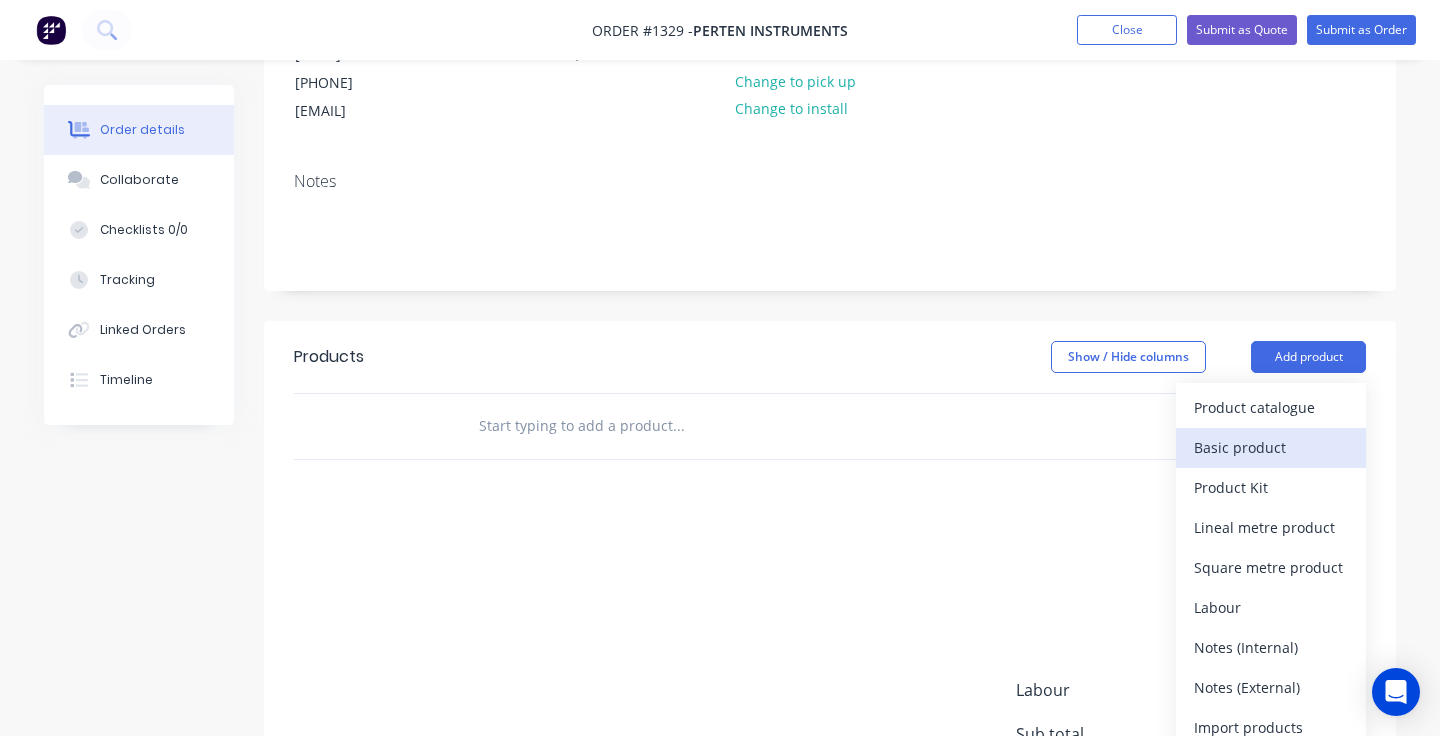 click on "Basic product" at bounding box center [1271, 447] 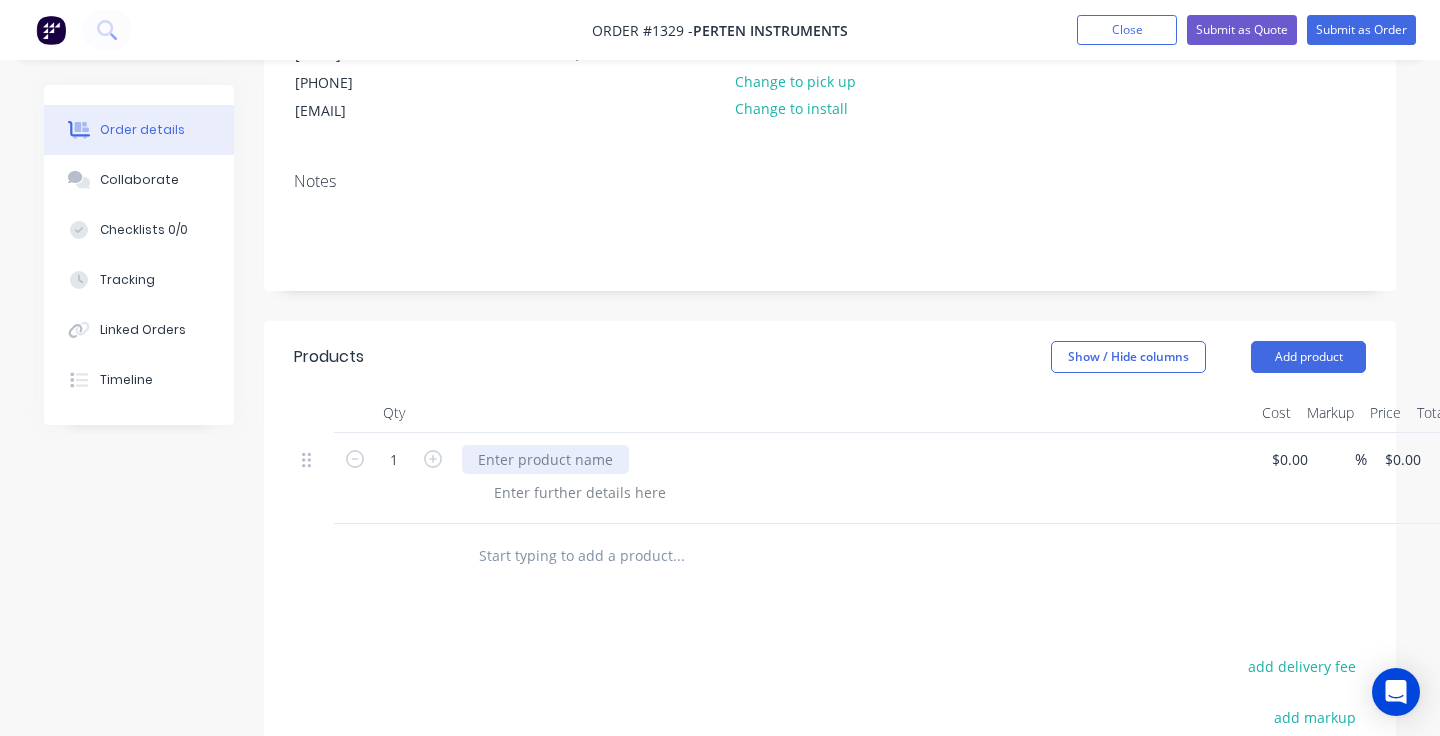click at bounding box center [545, 459] 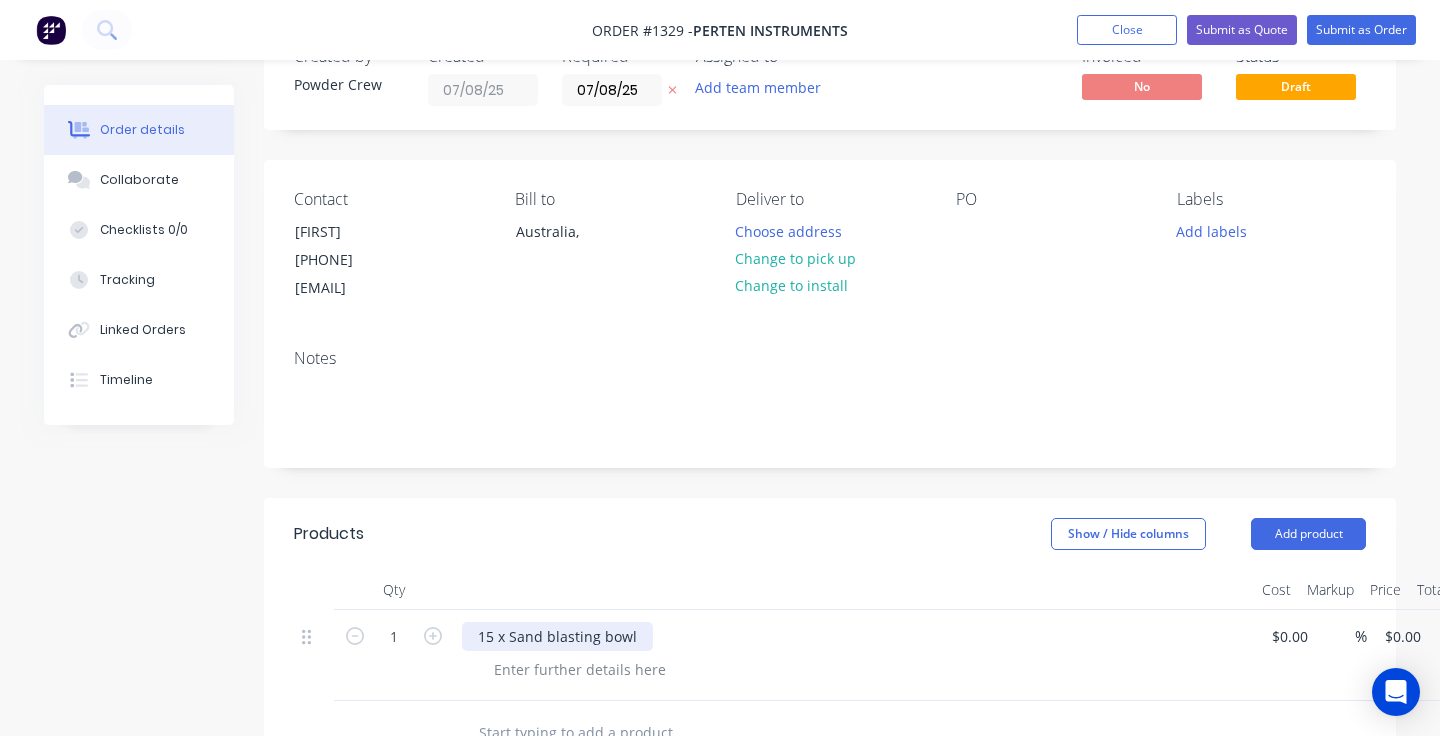 scroll, scrollTop: 48, scrollLeft: 0, axis: vertical 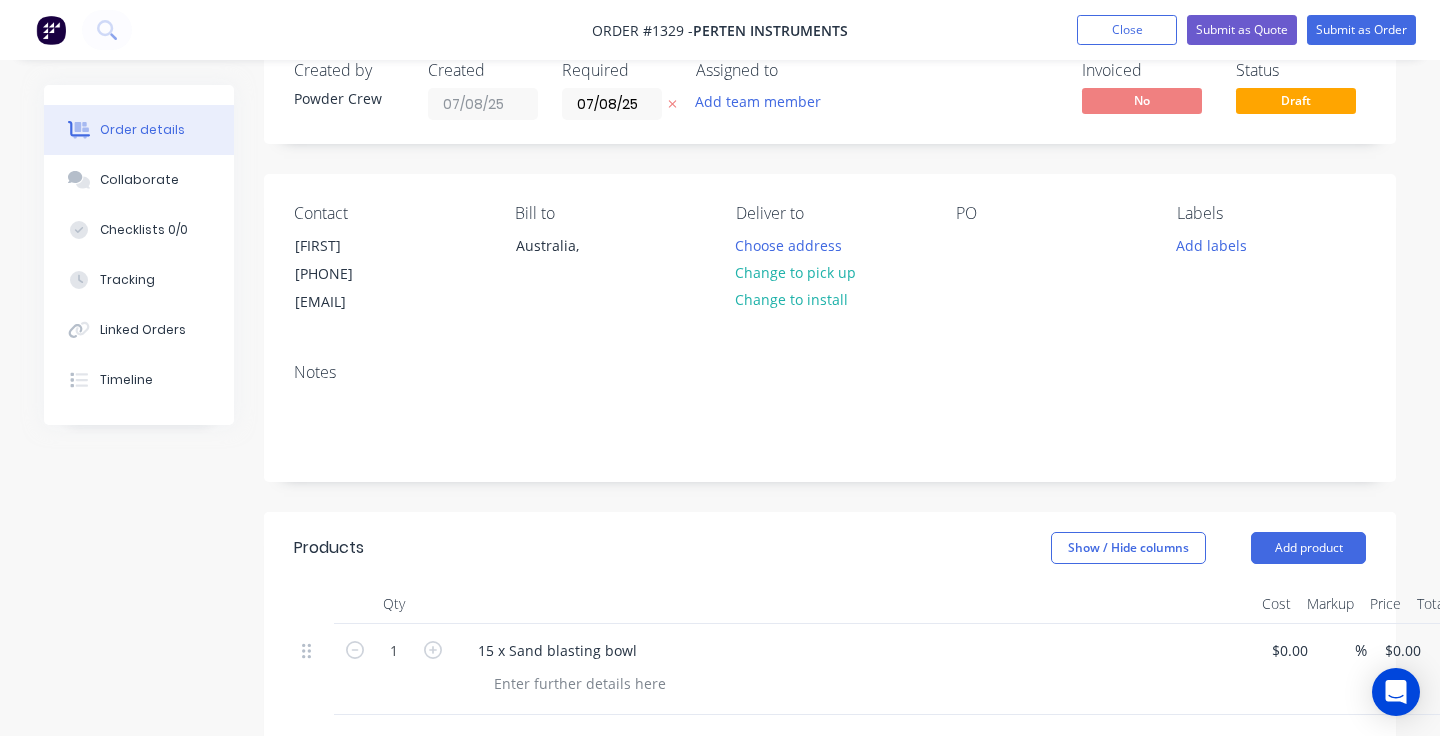 click on "PO" at bounding box center (1050, 260) 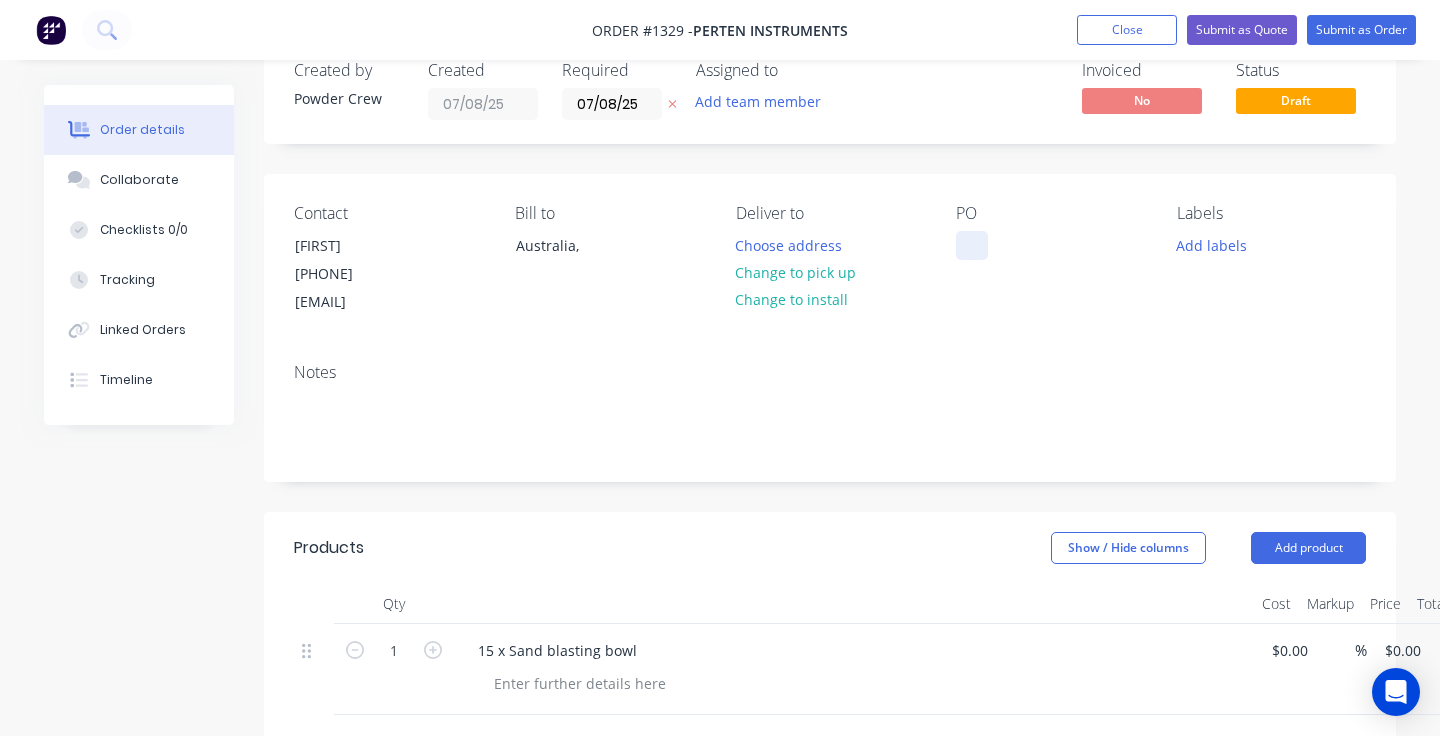 click at bounding box center [972, 245] 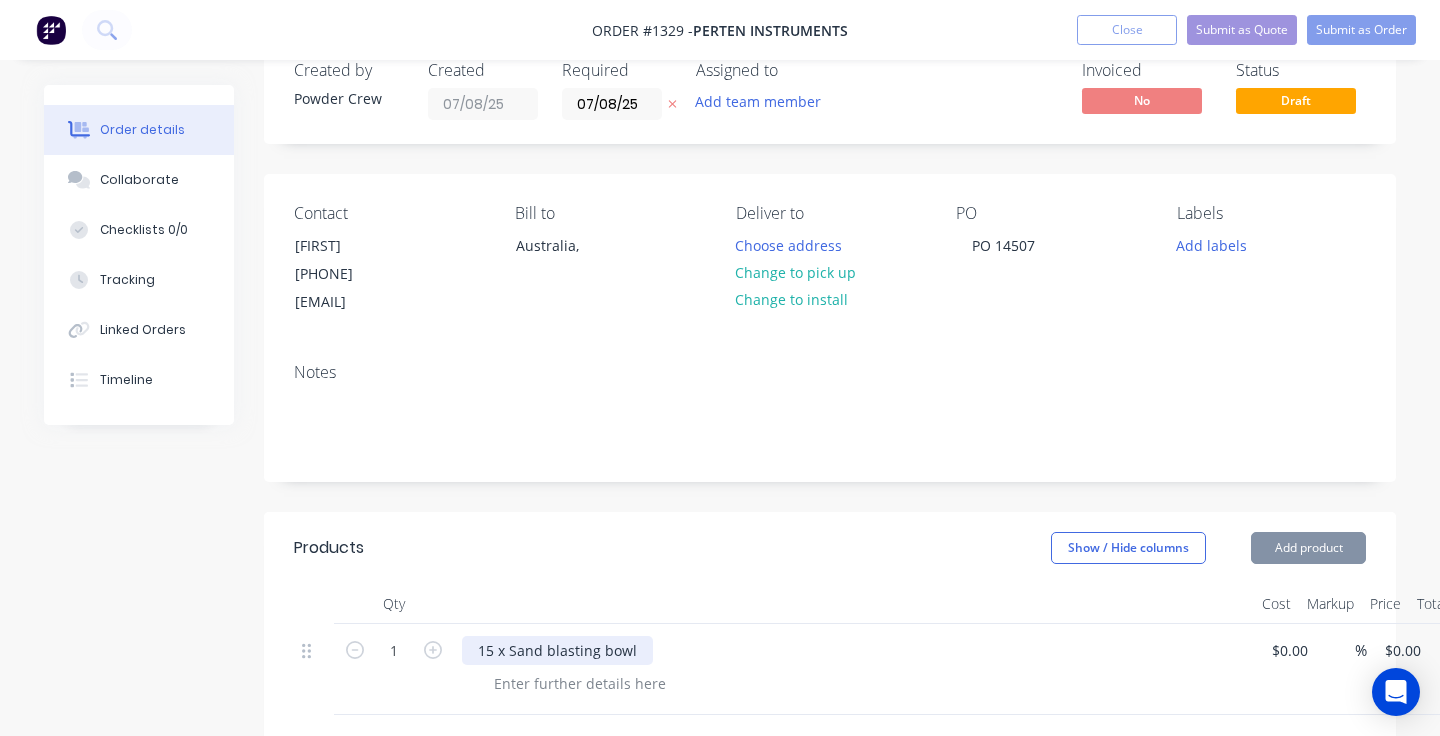 click on "15 x Sand blasting bowl" at bounding box center (557, 650) 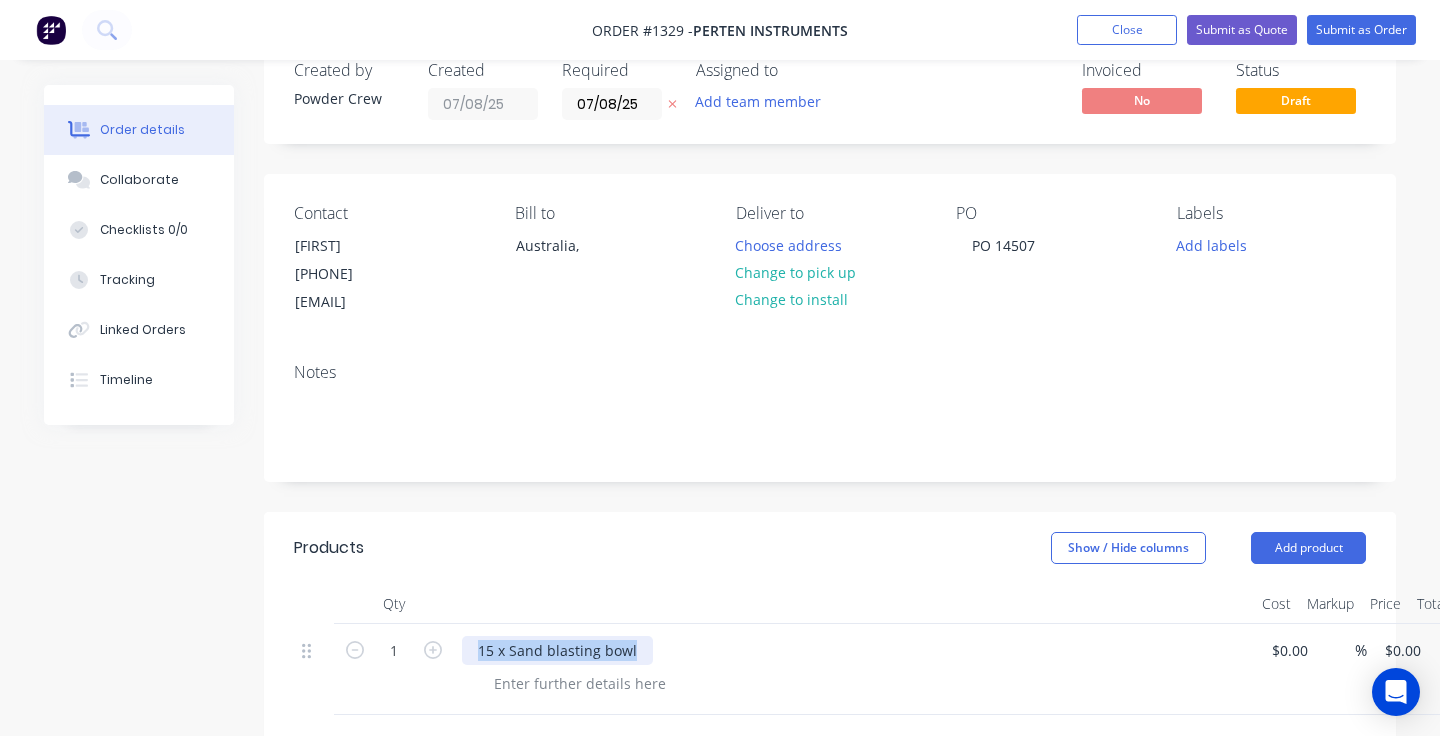 drag, startPoint x: 642, startPoint y: 648, endPoint x: 463, endPoint y: 650, distance: 179.01117 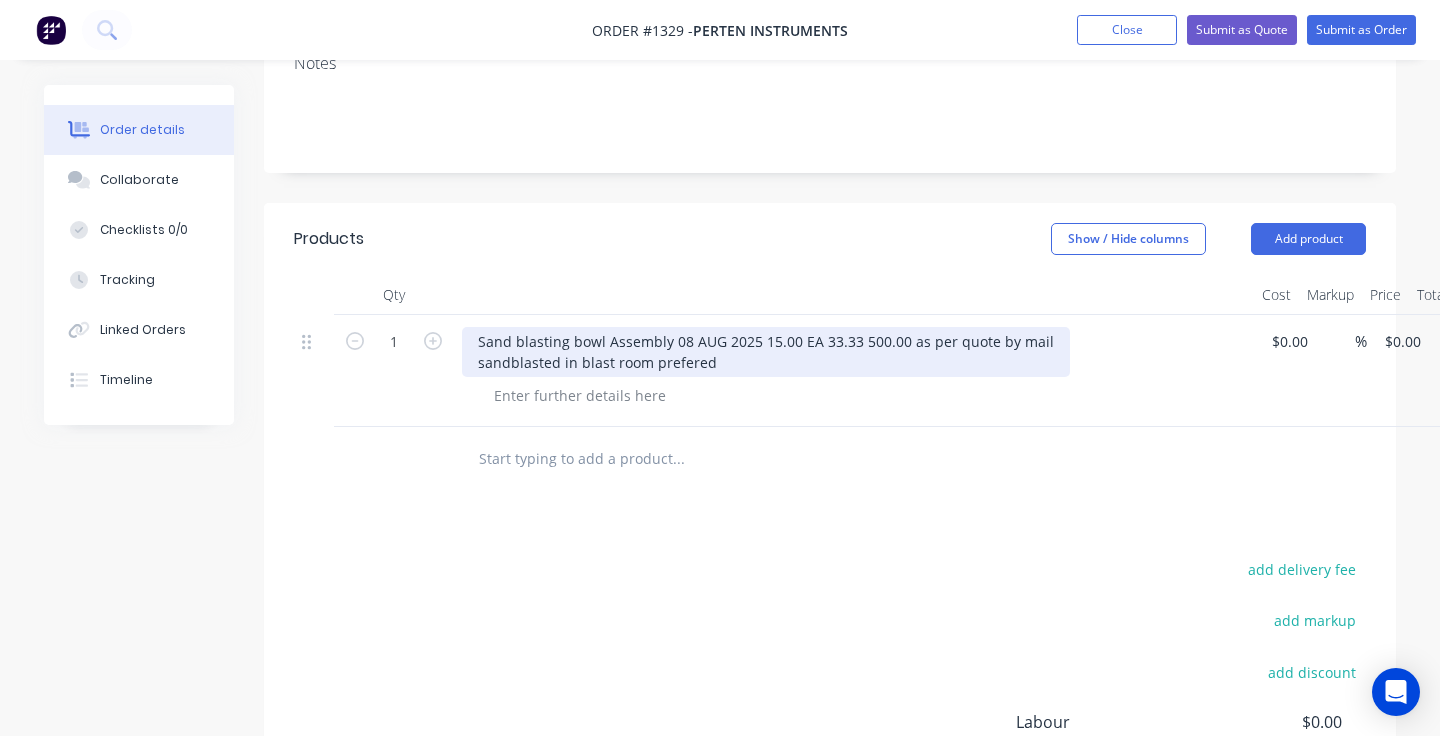 scroll, scrollTop: 396, scrollLeft: 0, axis: vertical 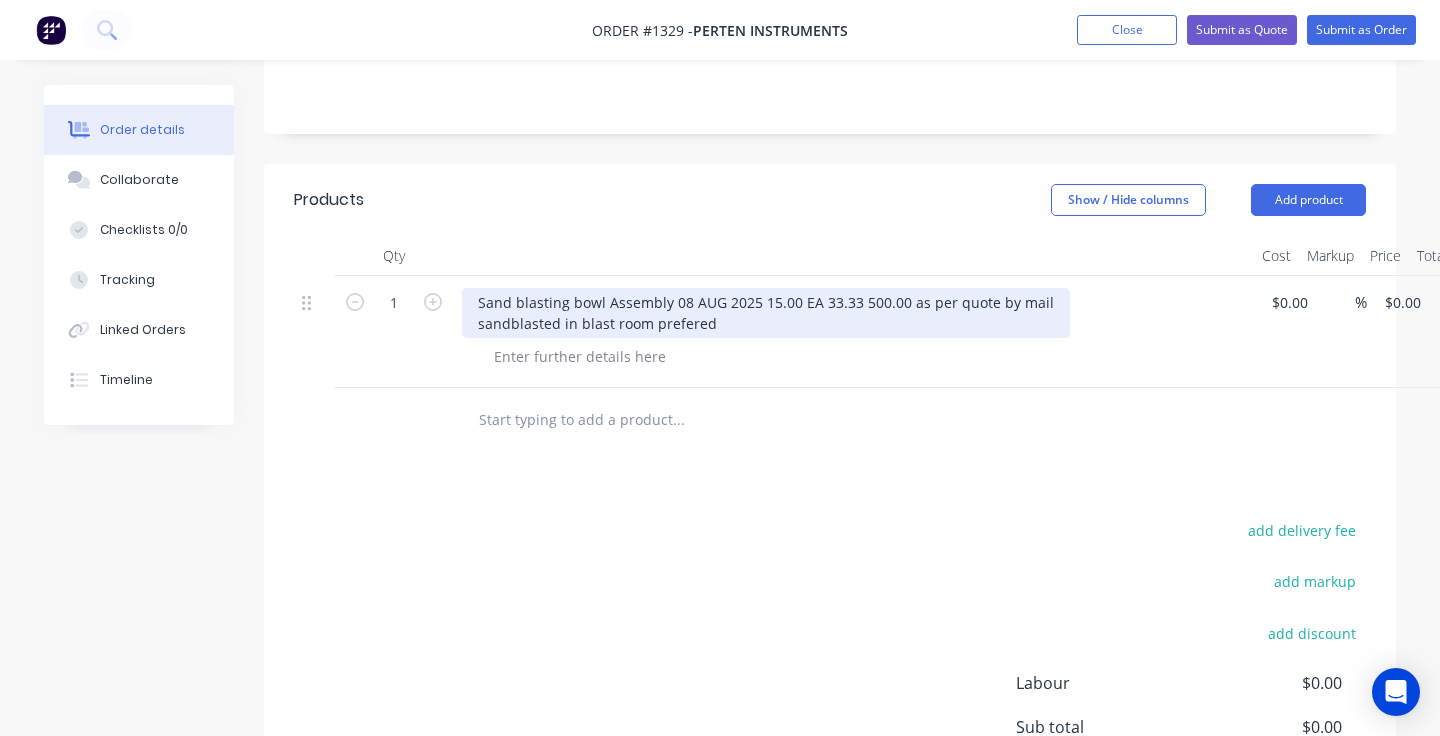 click on "Sand blasting bowl Assembly 08 AUG 2025 15.00 EA 33.33 500.00 as per quote by mail
sandblasted in blast room prefered" at bounding box center (766, 313) 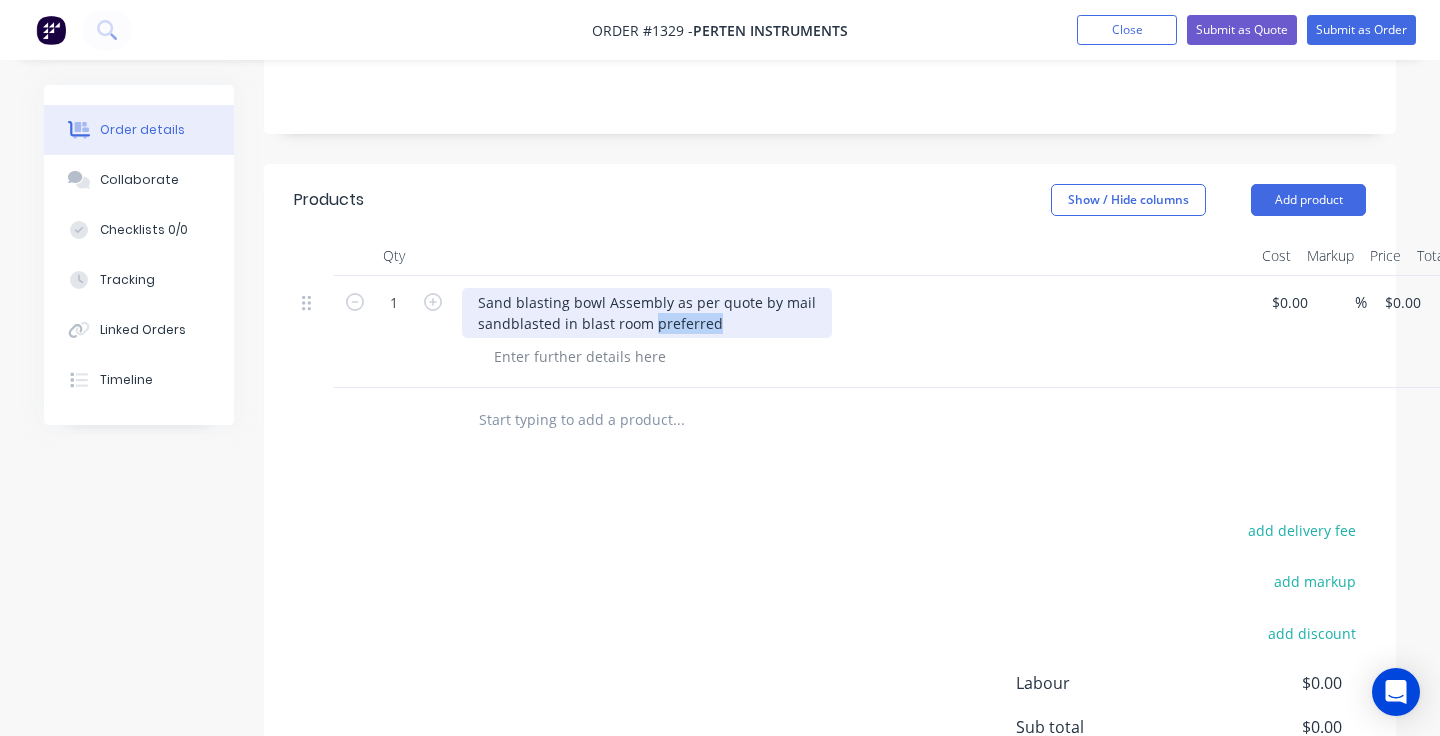 click on "Sand blasting bowl Assembly as per quote by mail
sandblasted in blast room preferred" at bounding box center (647, 313) 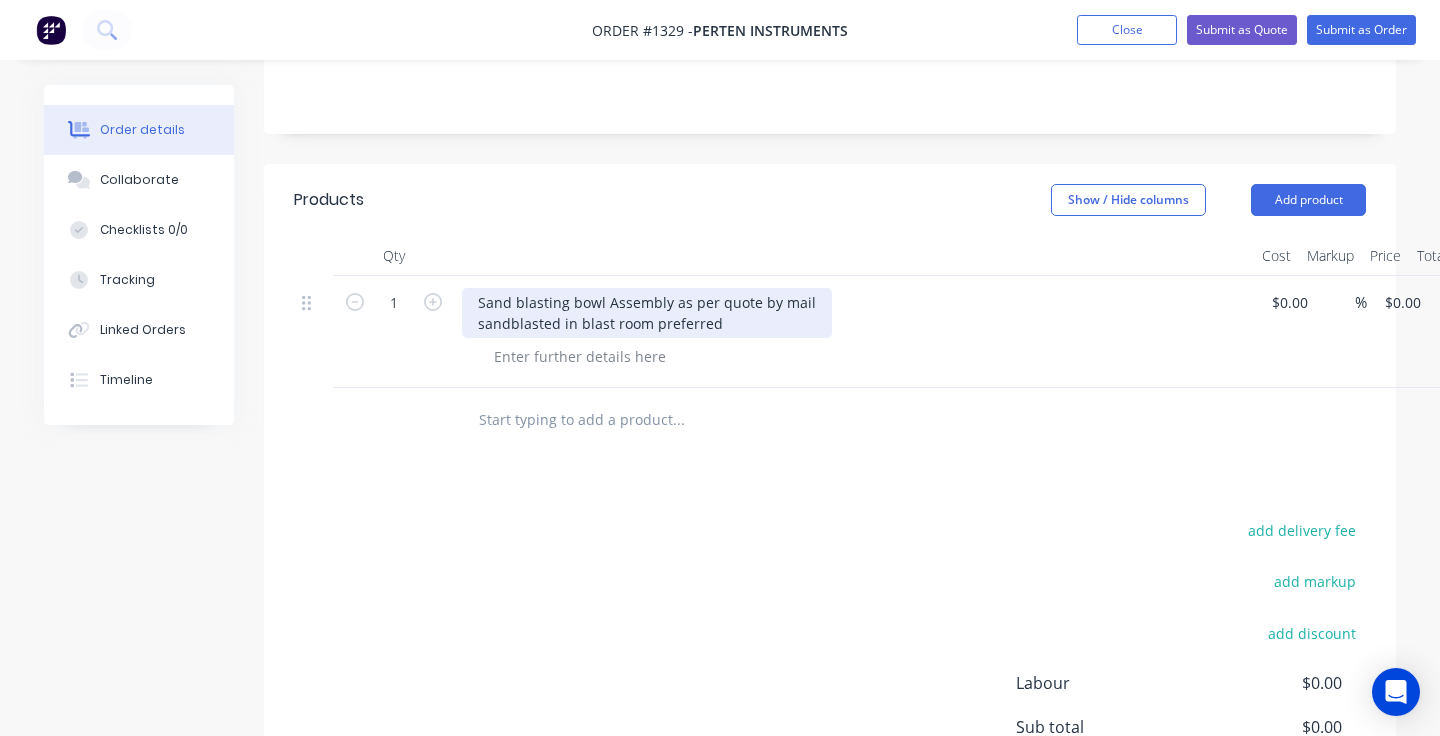 click on "Sand blasting bowl Assembly as per quote by mail
sandblasted in blast room preferred" at bounding box center (647, 313) 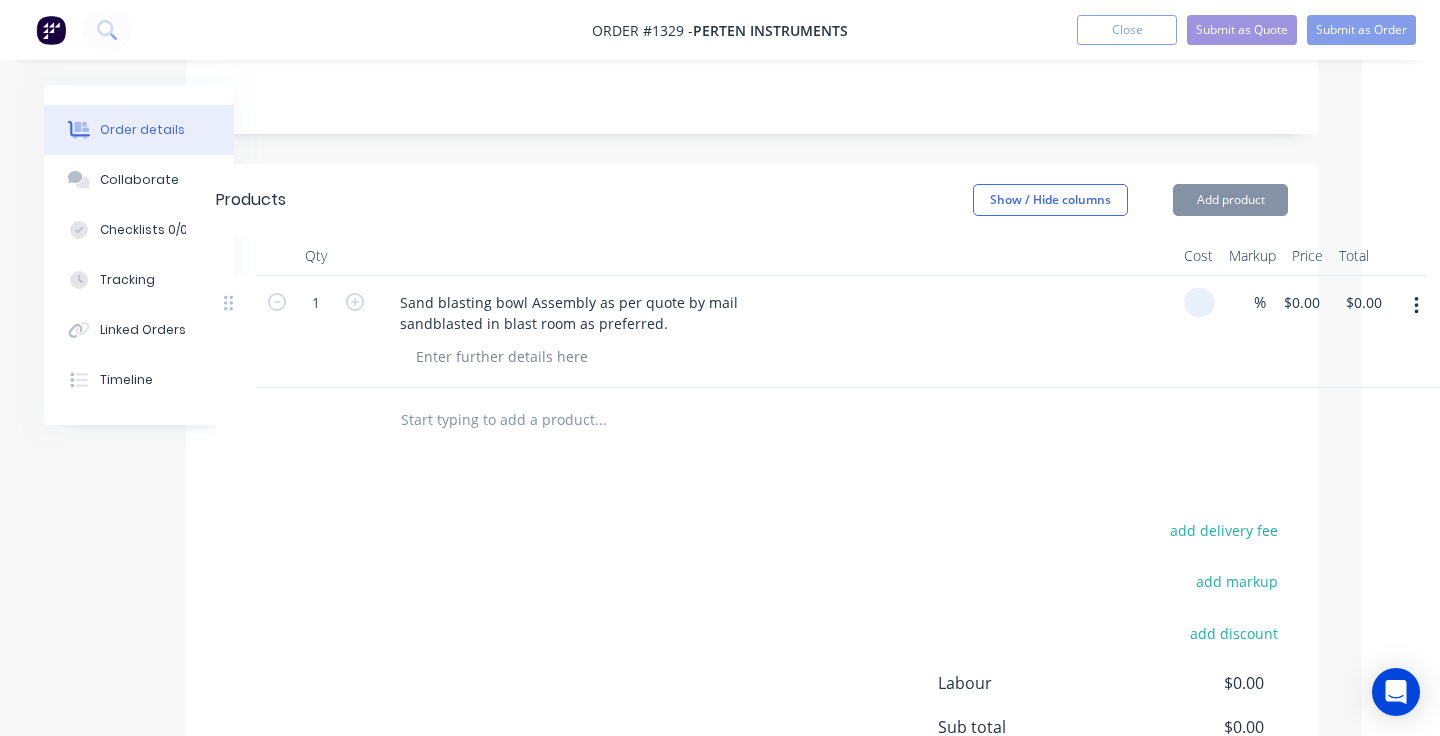 click at bounding box center (1199, 302) 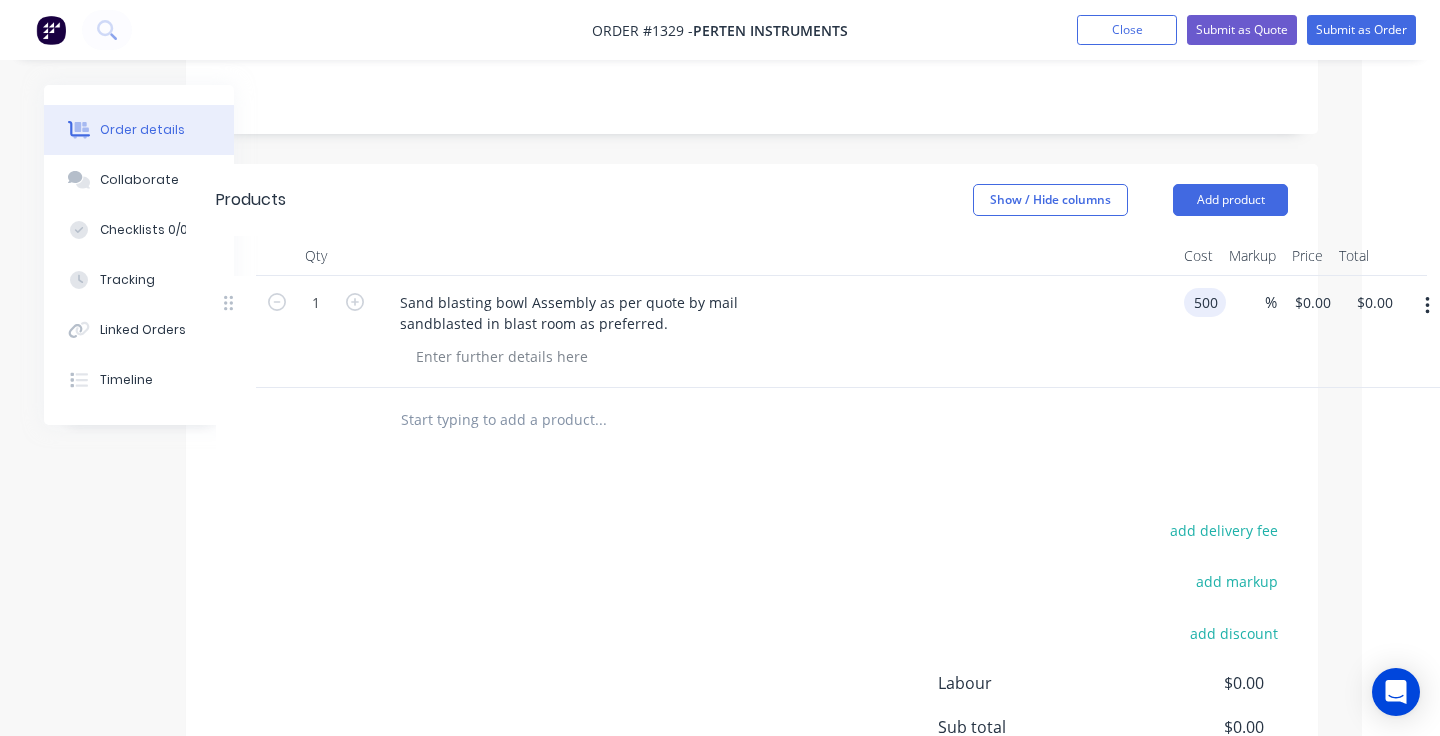 type on "$500.00" 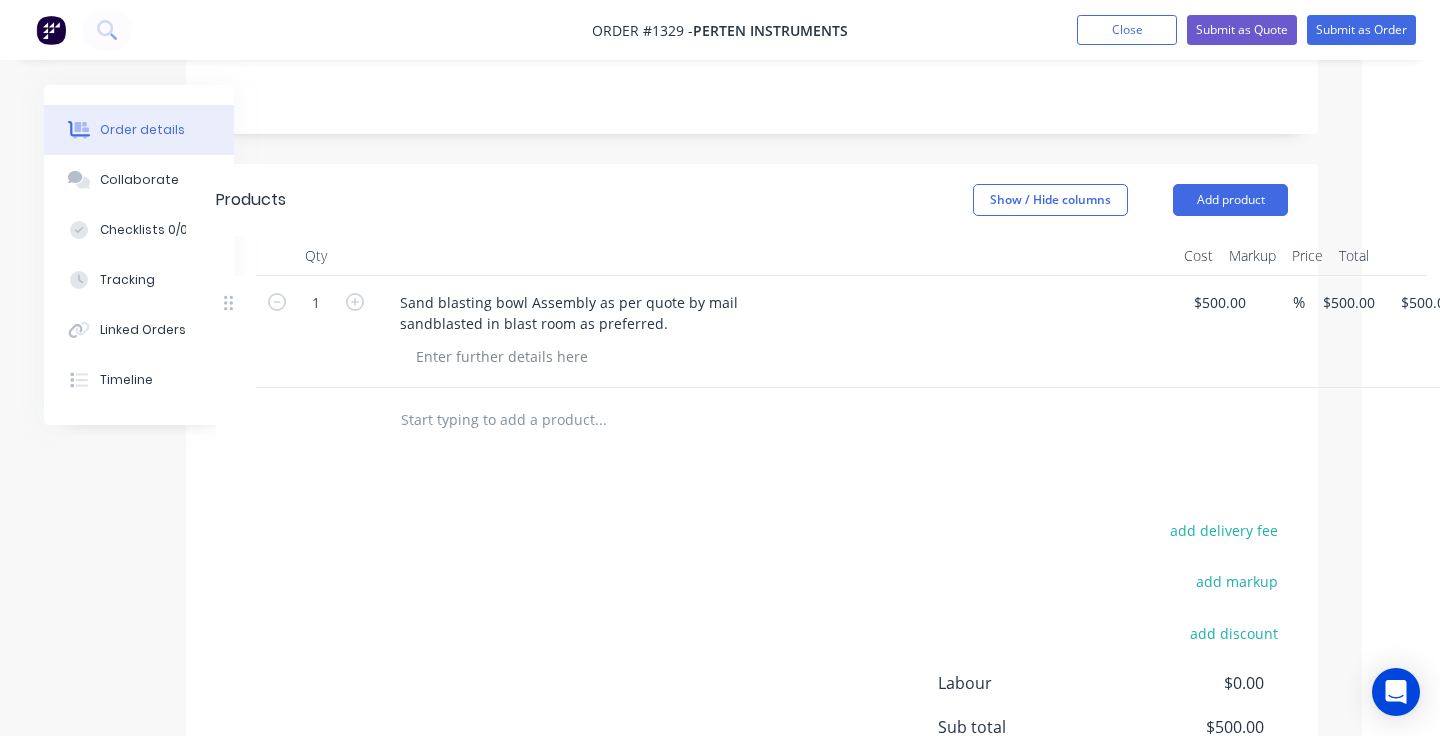 type on "$500.00" 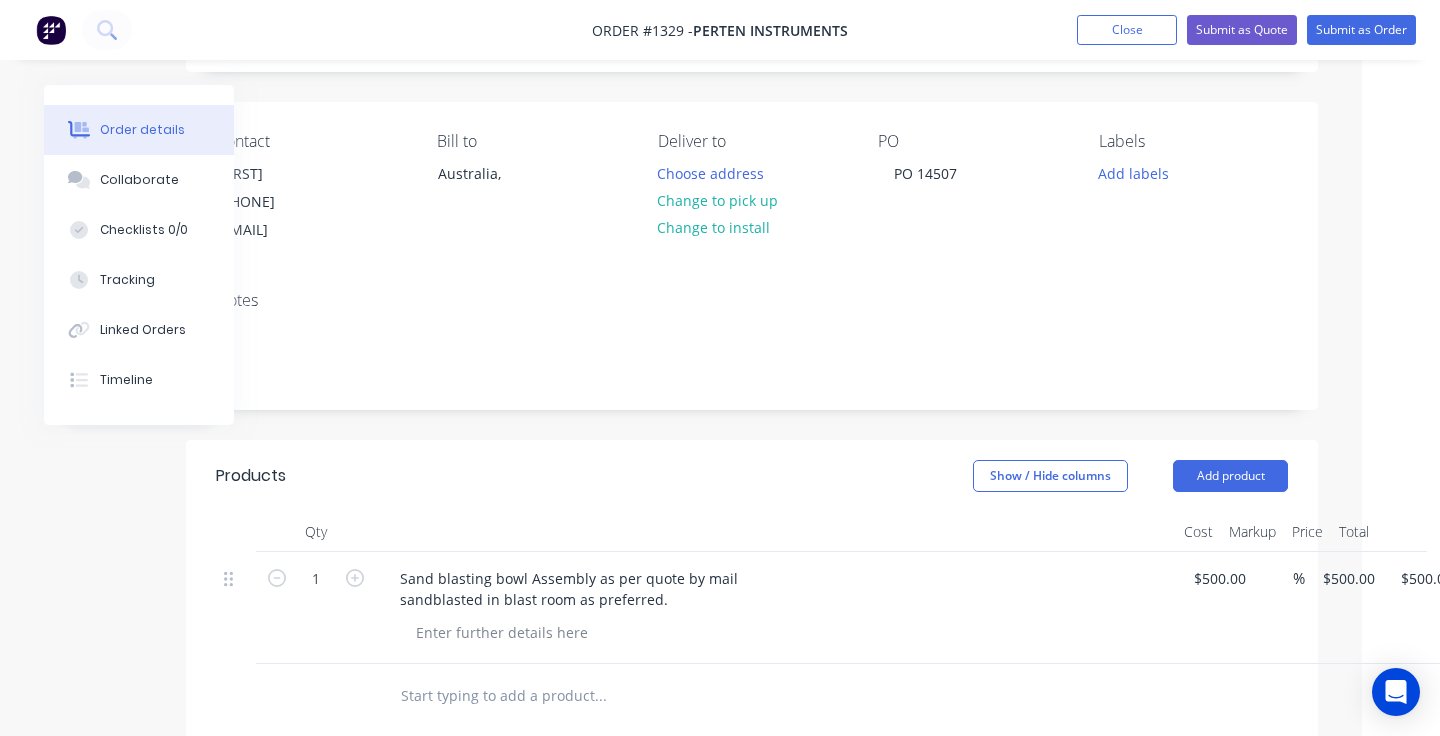 scroll, scrollTop: 45, scrollLeft: 78, axis: both 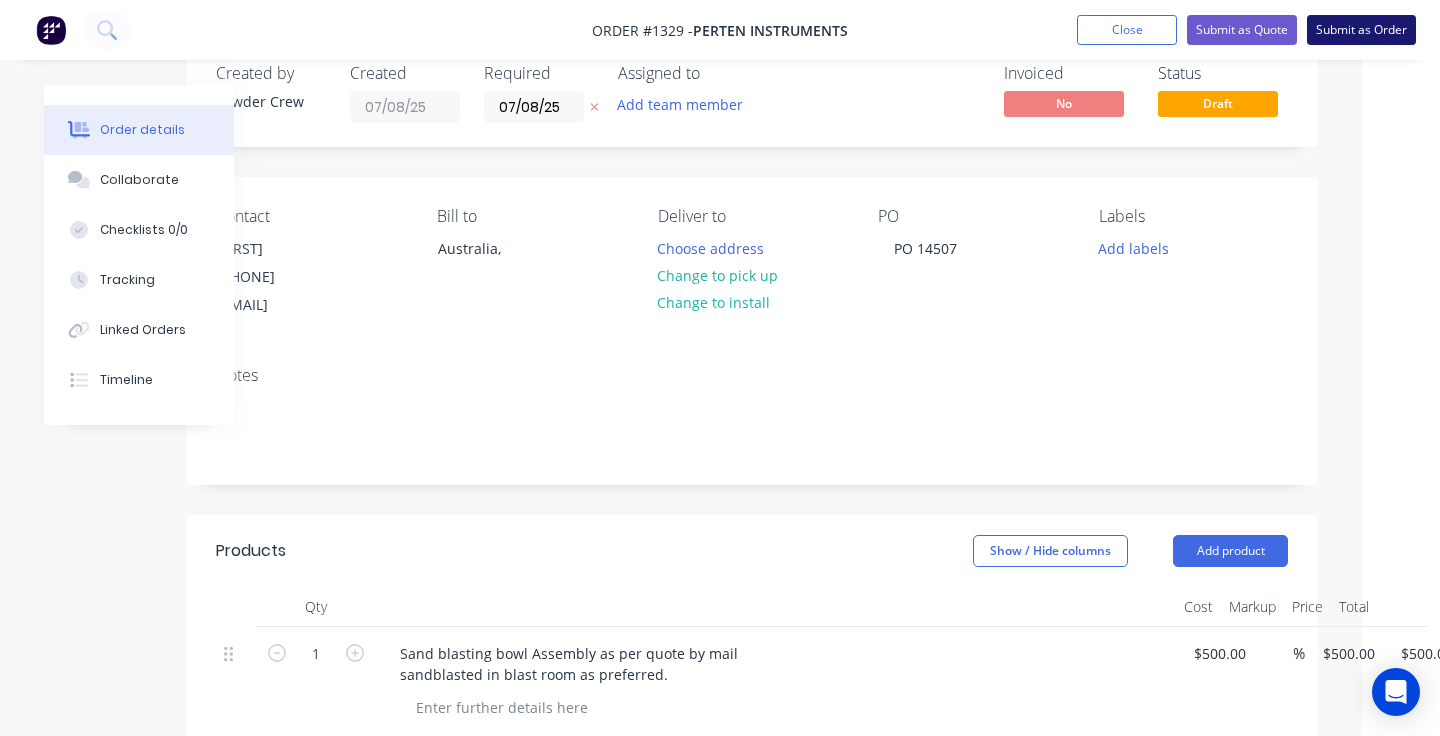 click on "Submit as Order" at bounding box center [1361, 30] 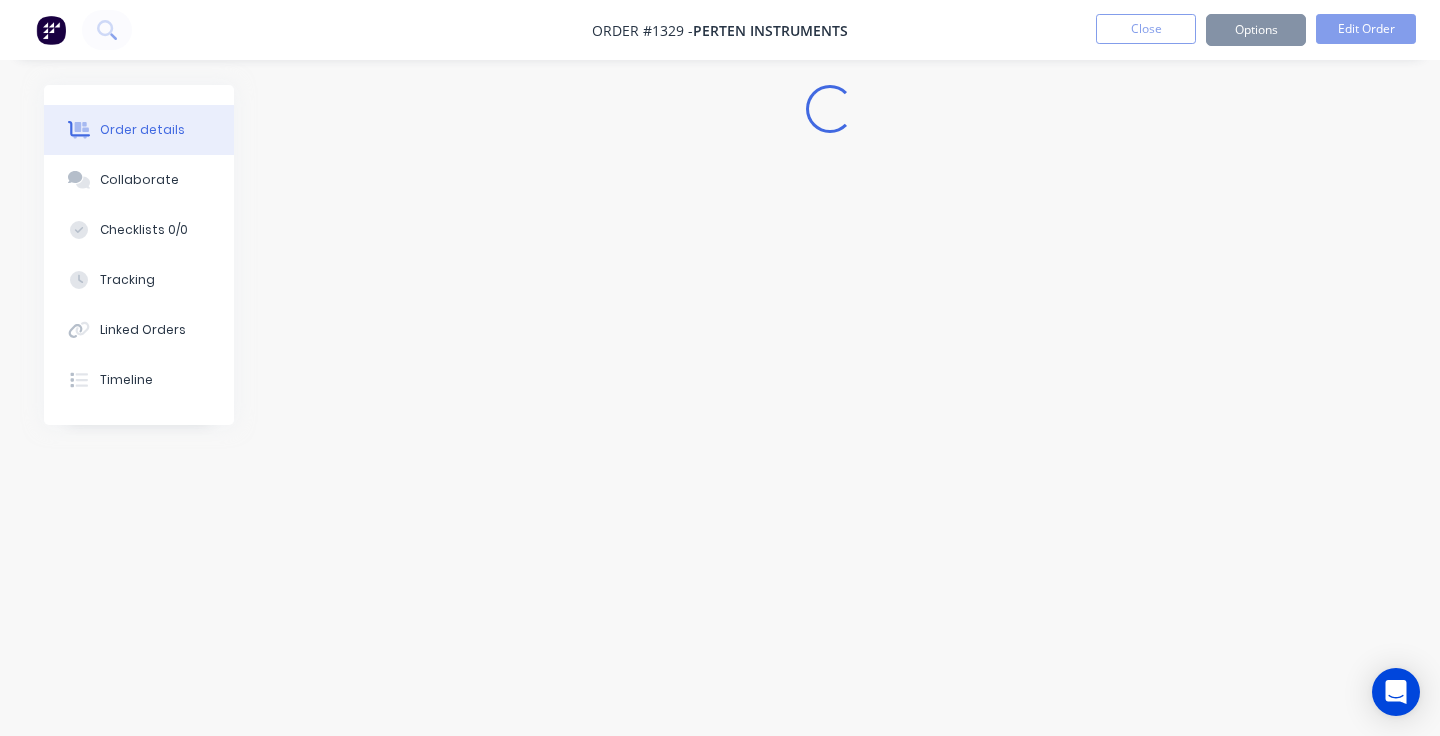 scroll, scrollTop: 0, scrollLeft: 0, axis: both 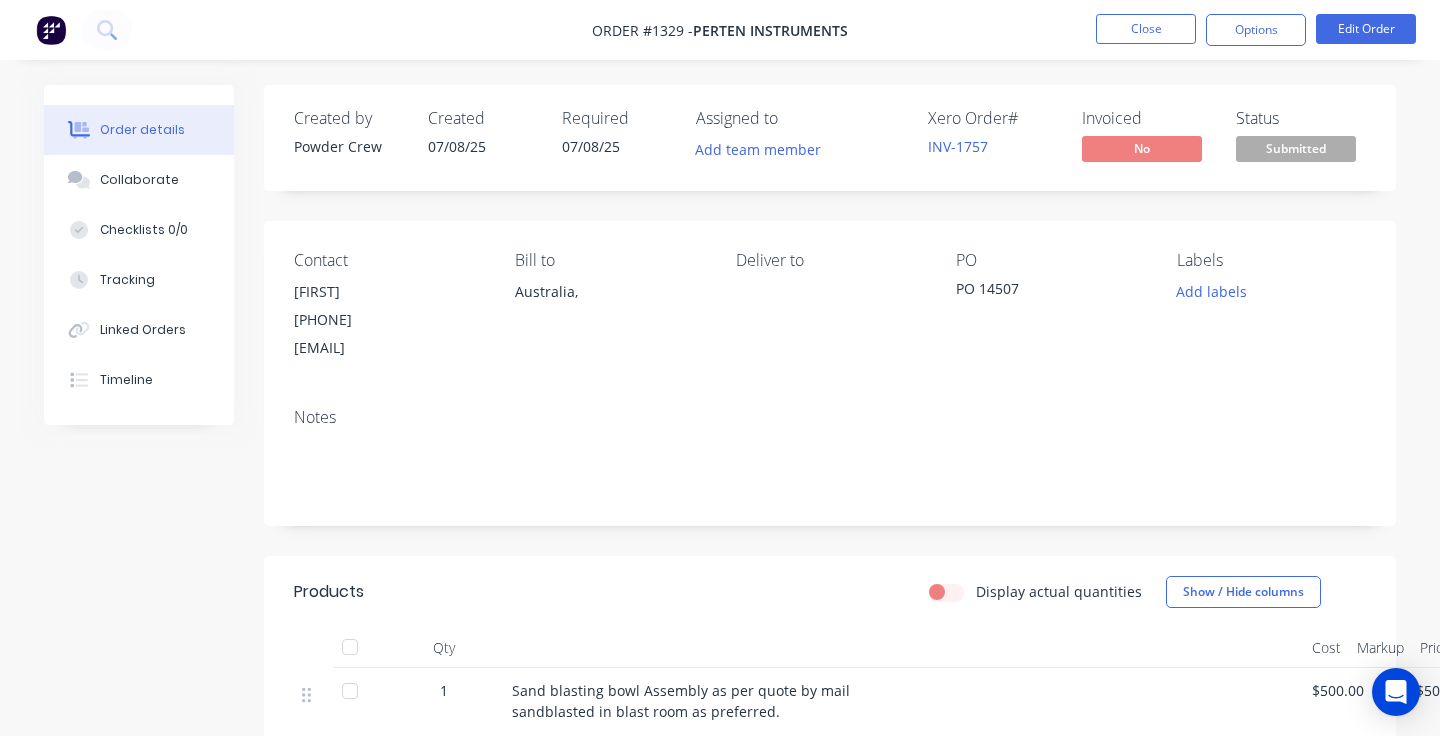 click on "Submitted" at bounding box center [1296, 148] 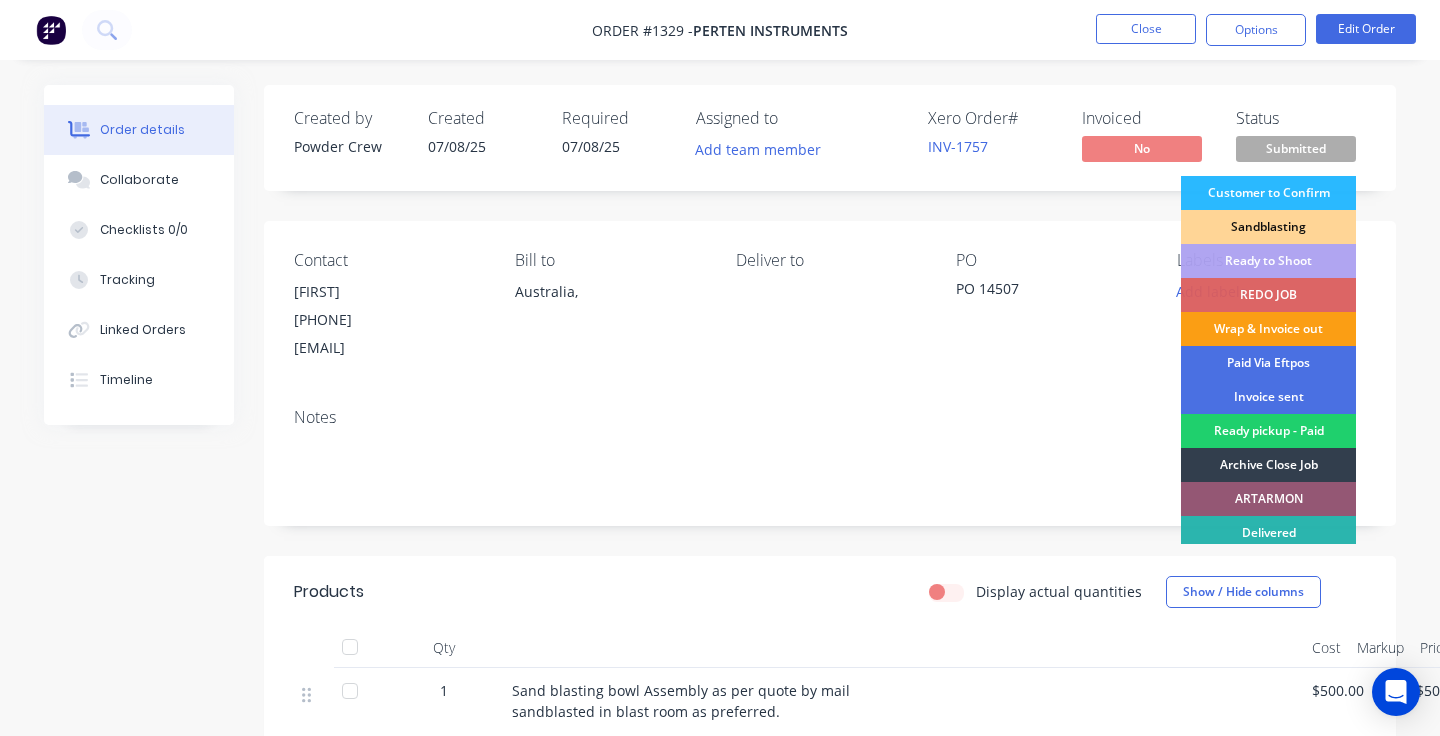 click on "Wrap & Invoice out" at bounding box center (1268, 329) 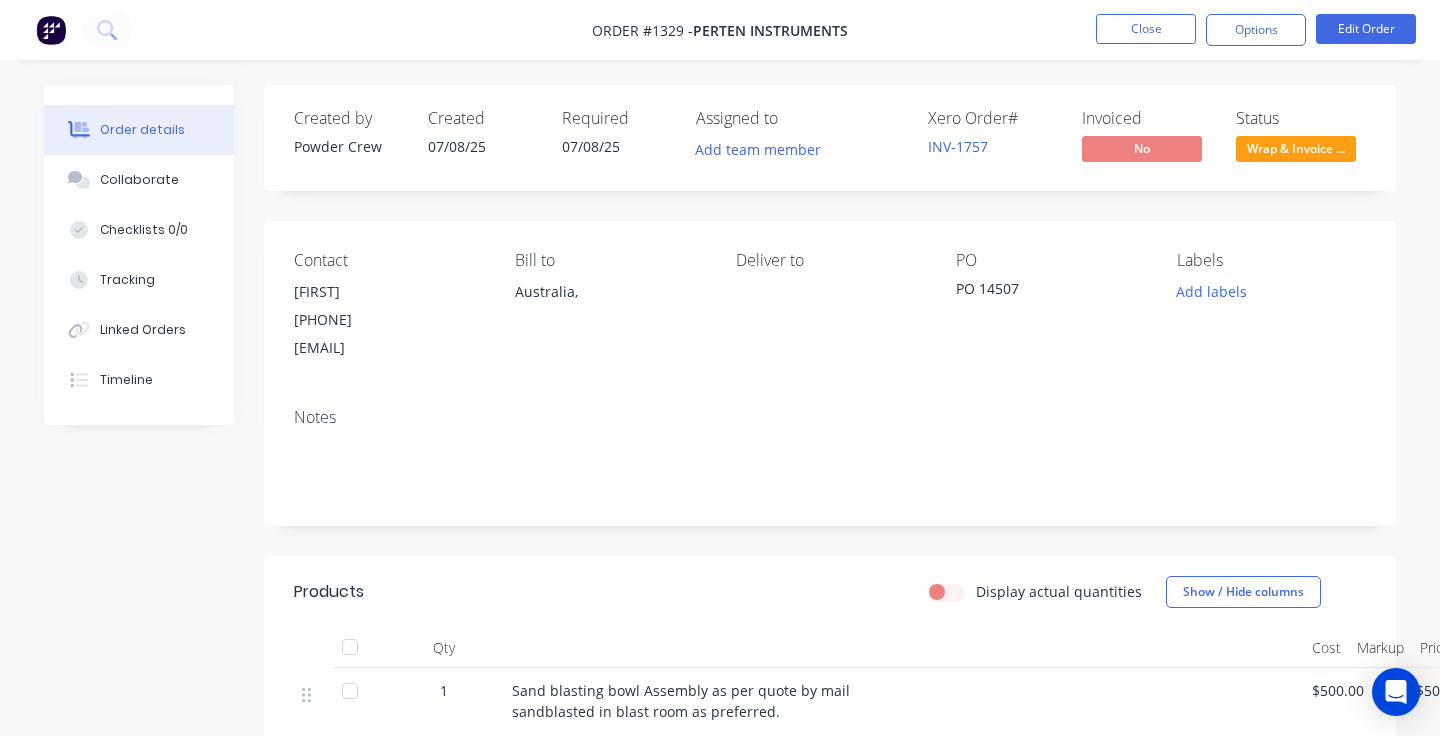 drag, startPoint x: 591, startPoint y: 350, endPoint x: 291, endPoint y: 339, distance: 300.2016 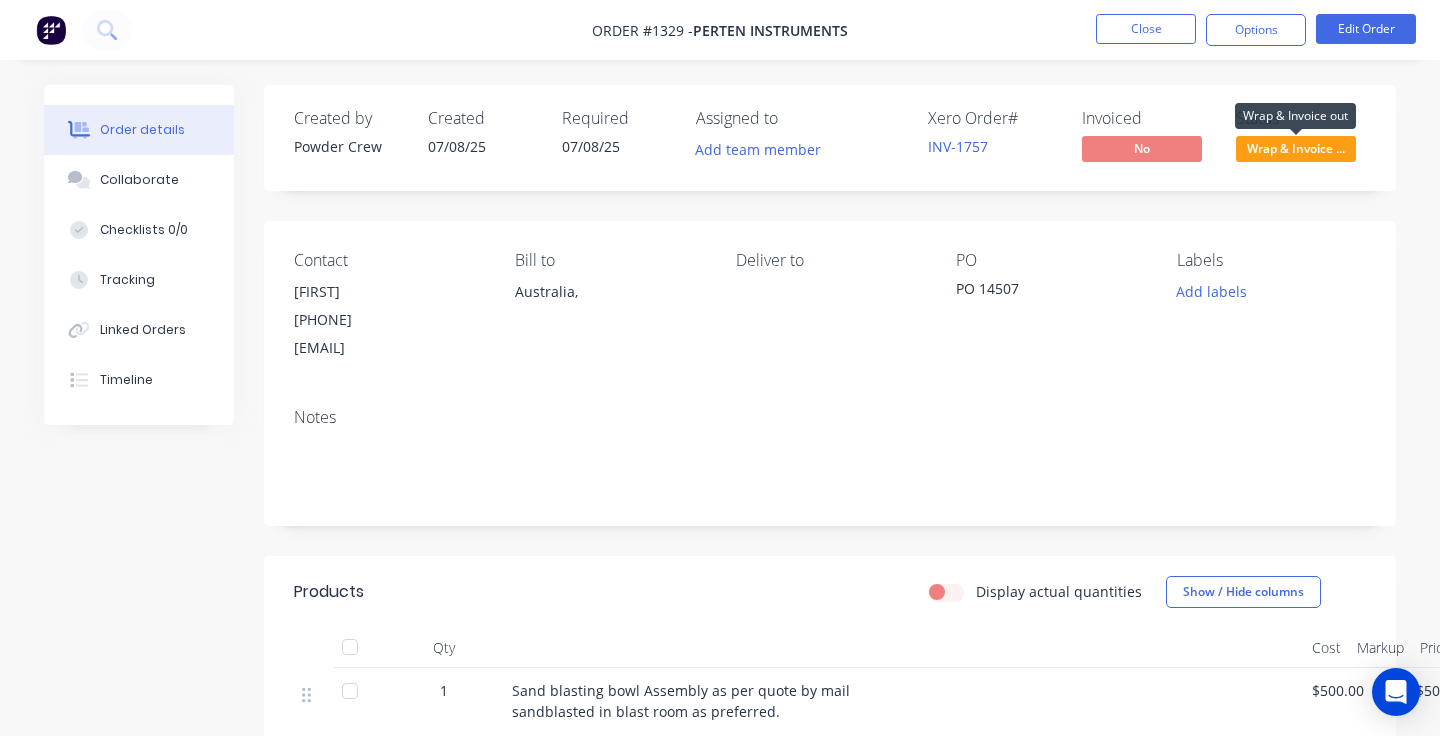 click on "Wrap & Invoice ..." at bounding box center (1296, 148) 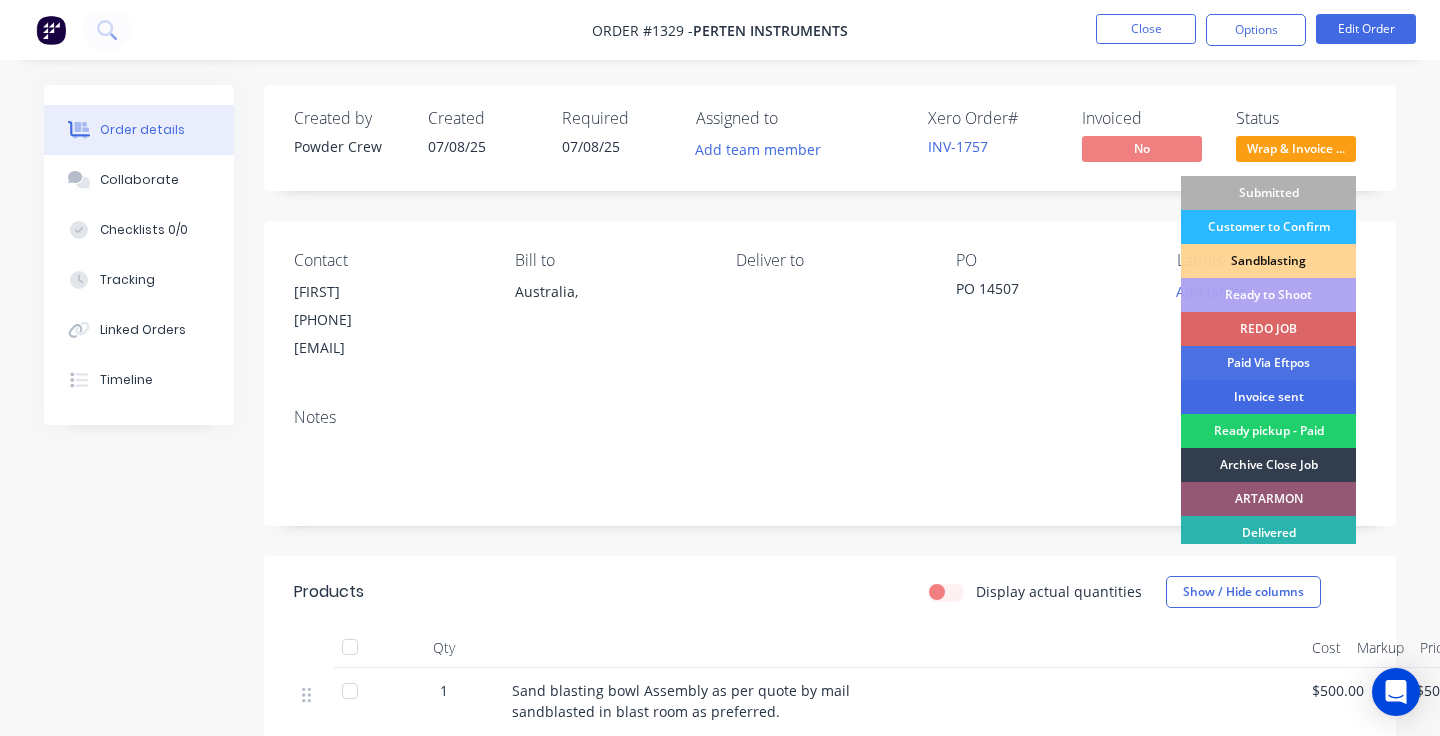 click on "Invoice sent" at bounding box center (1268, 397) 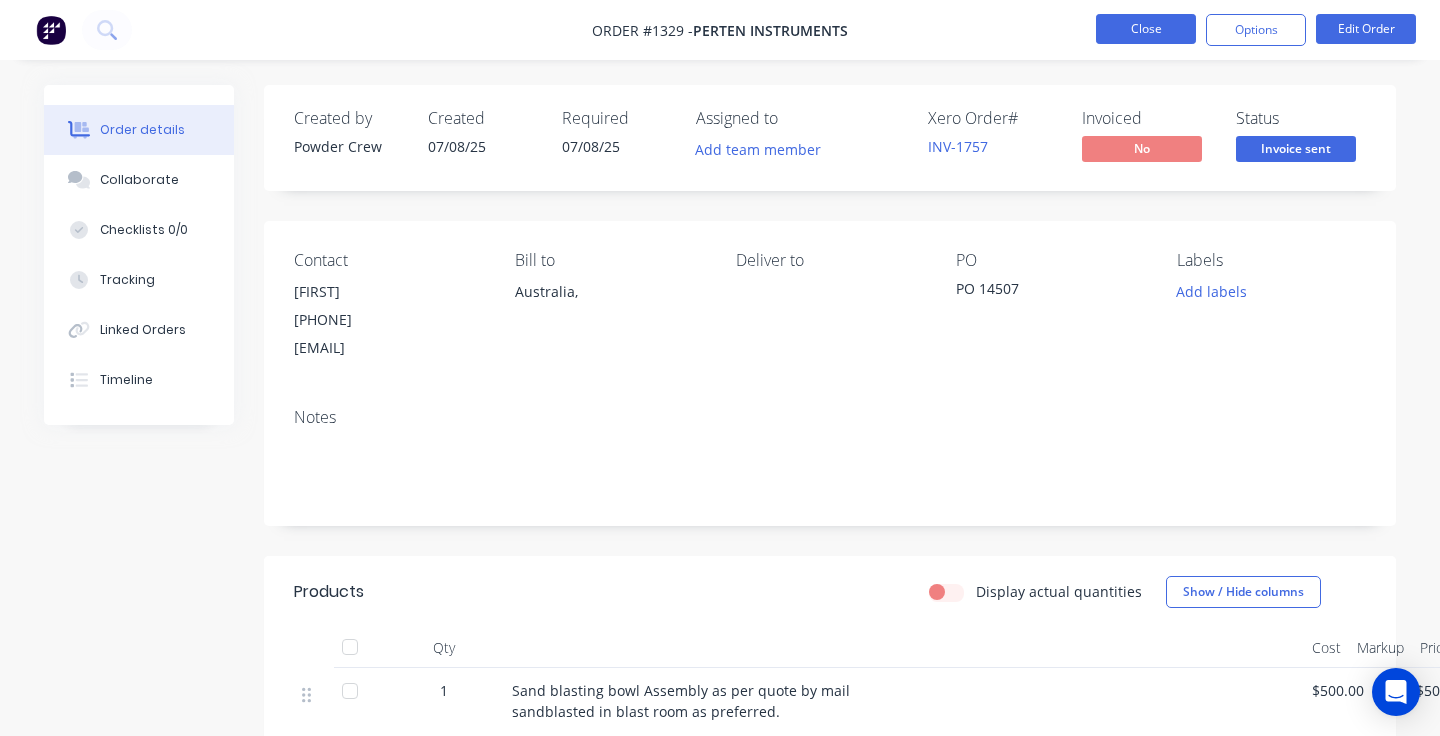 click on "Close" at bounding box center (1146, 29) 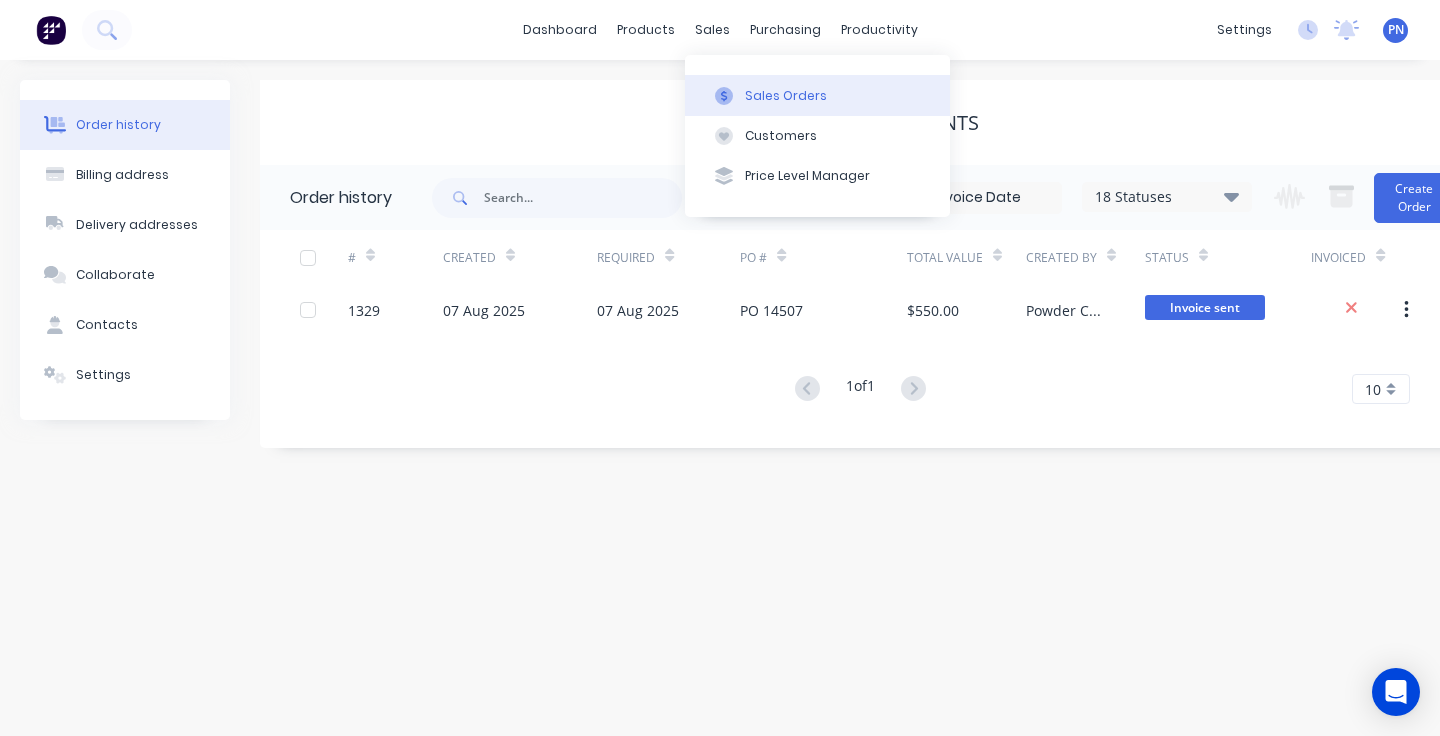 click on "Sales Orders" at bounding box center [786, 96] 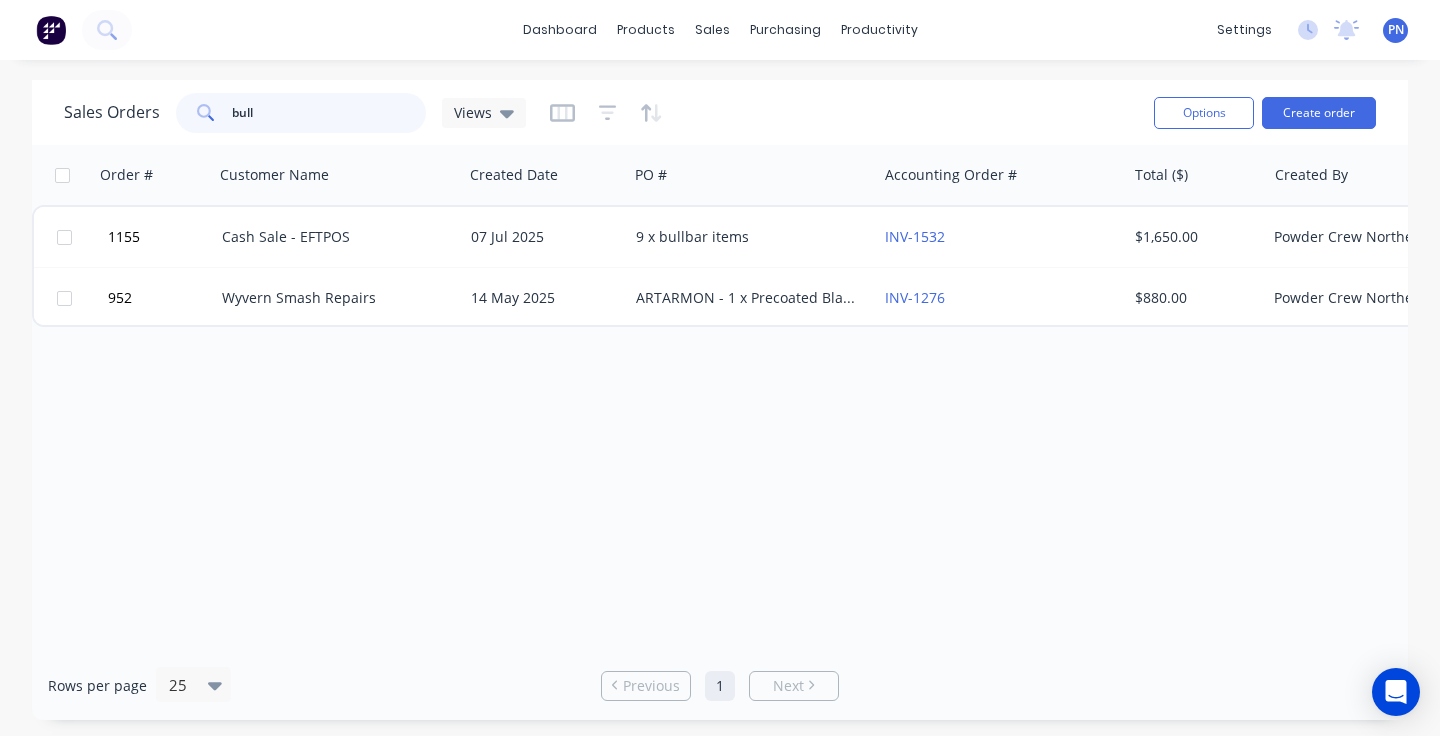 click on "bull" at bounding box center [329, 113] 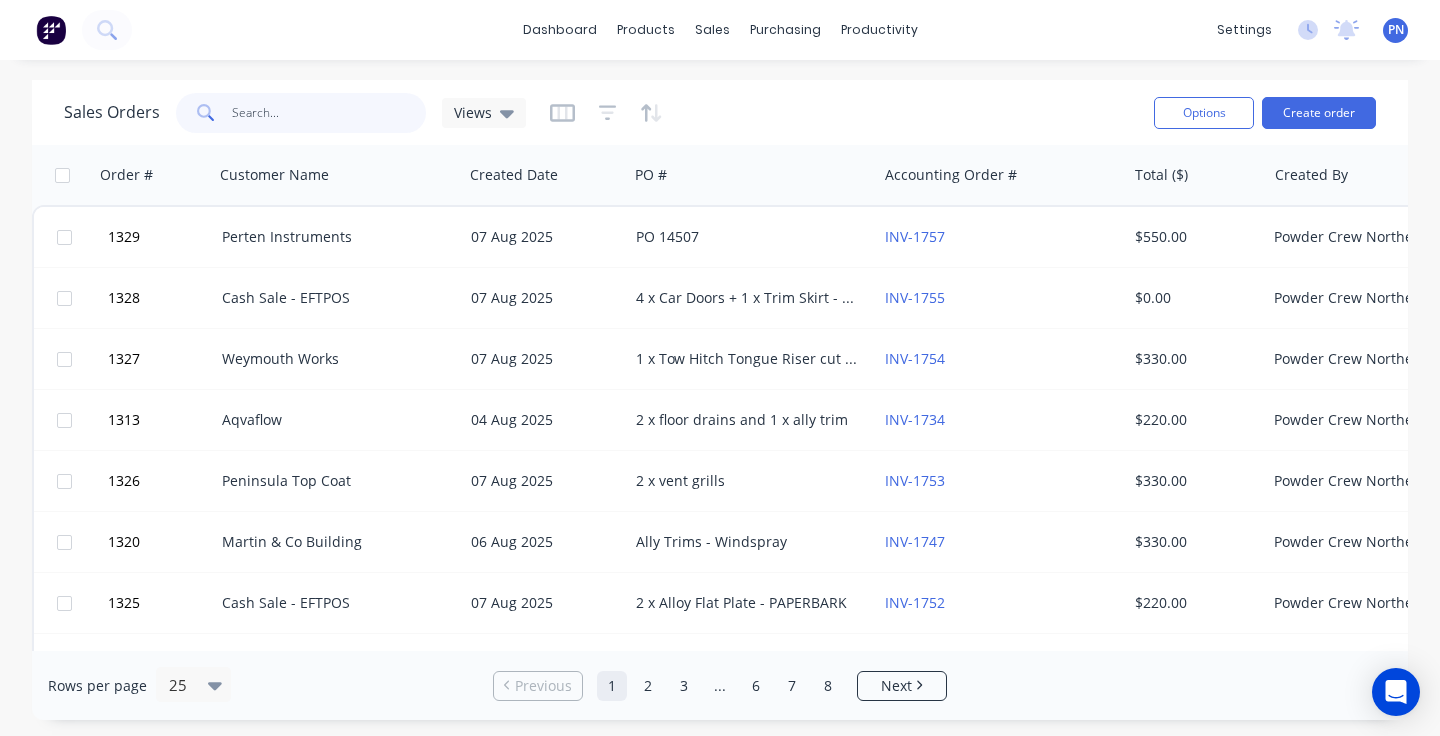 click at bounding box center (329, 113) 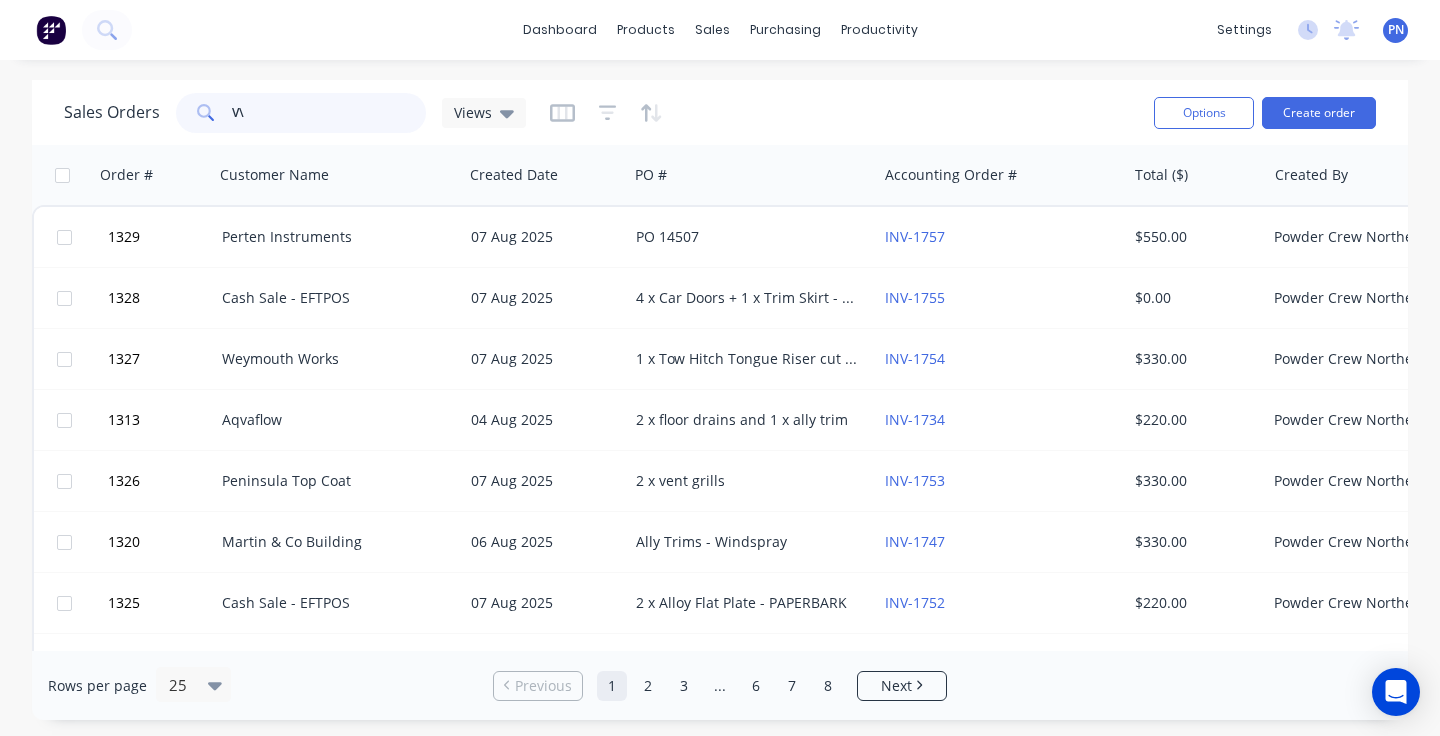 type on "V" 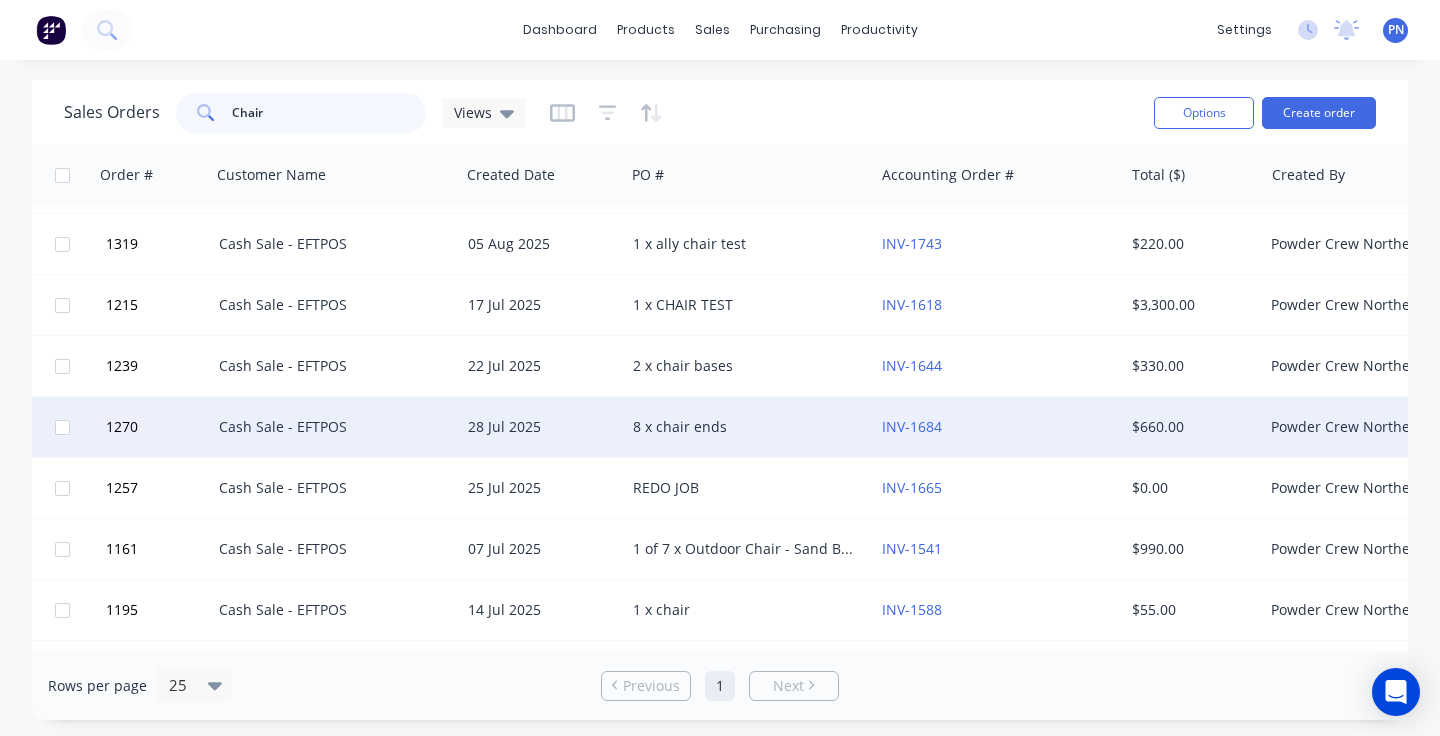 scroll, scrollTop: 47, scrollLeft: 3, axis: both 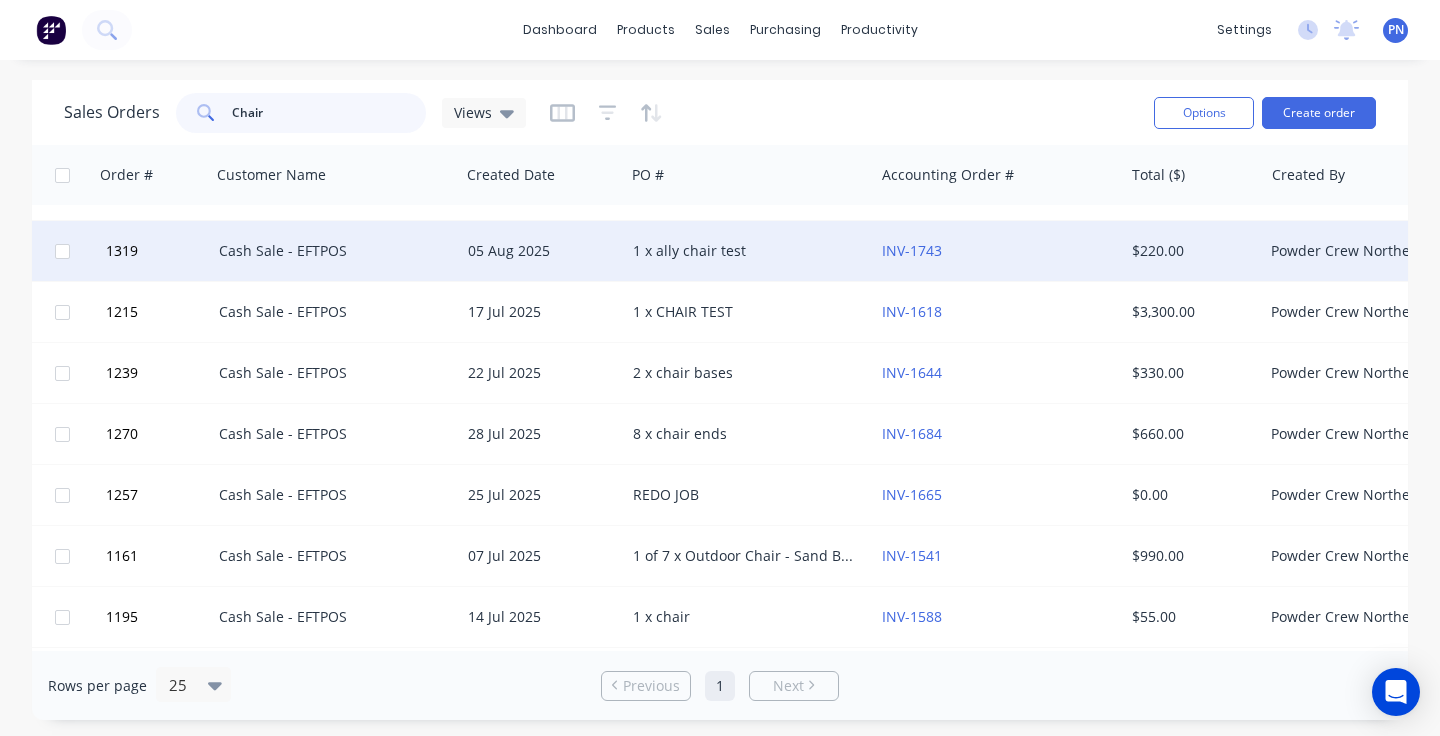 type on "Chair" 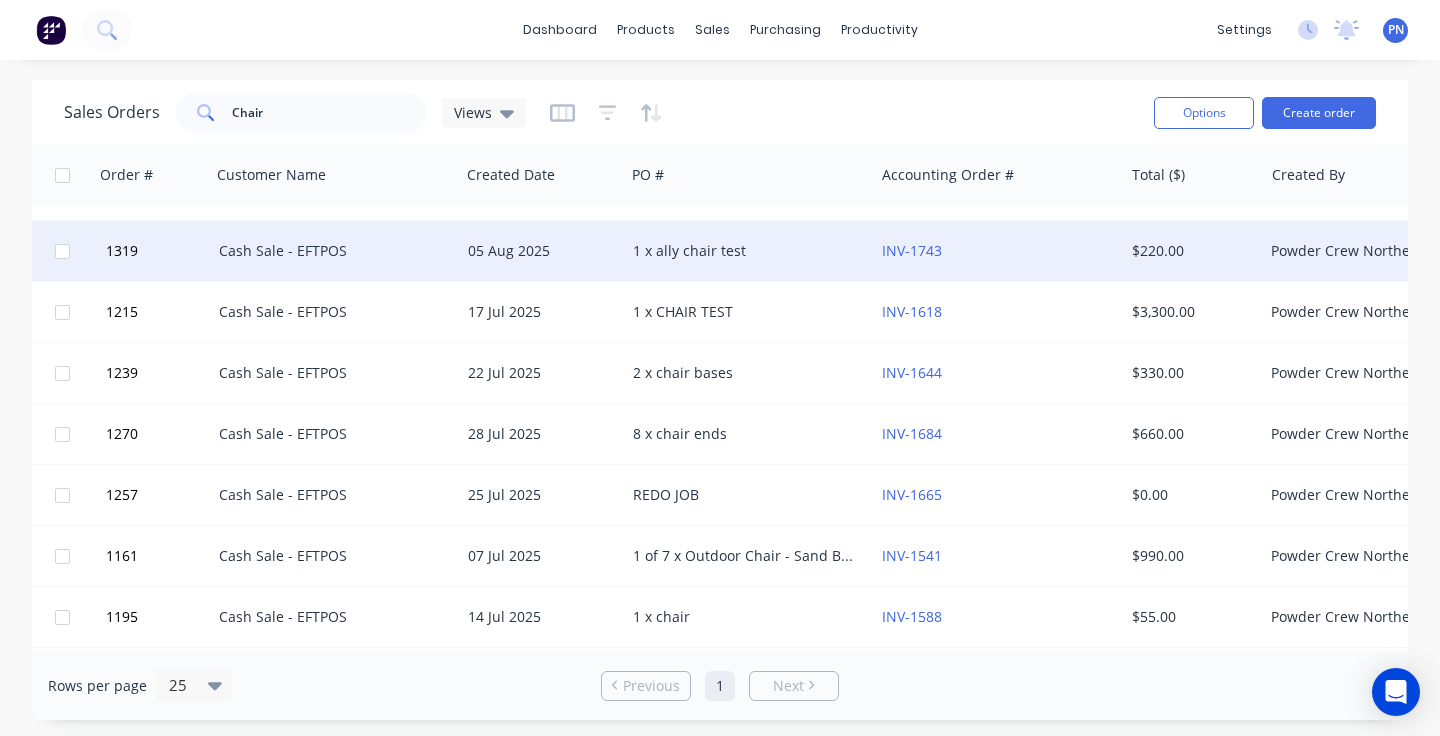 click on "05 Aug 2025" at bounding box center [542, 251] 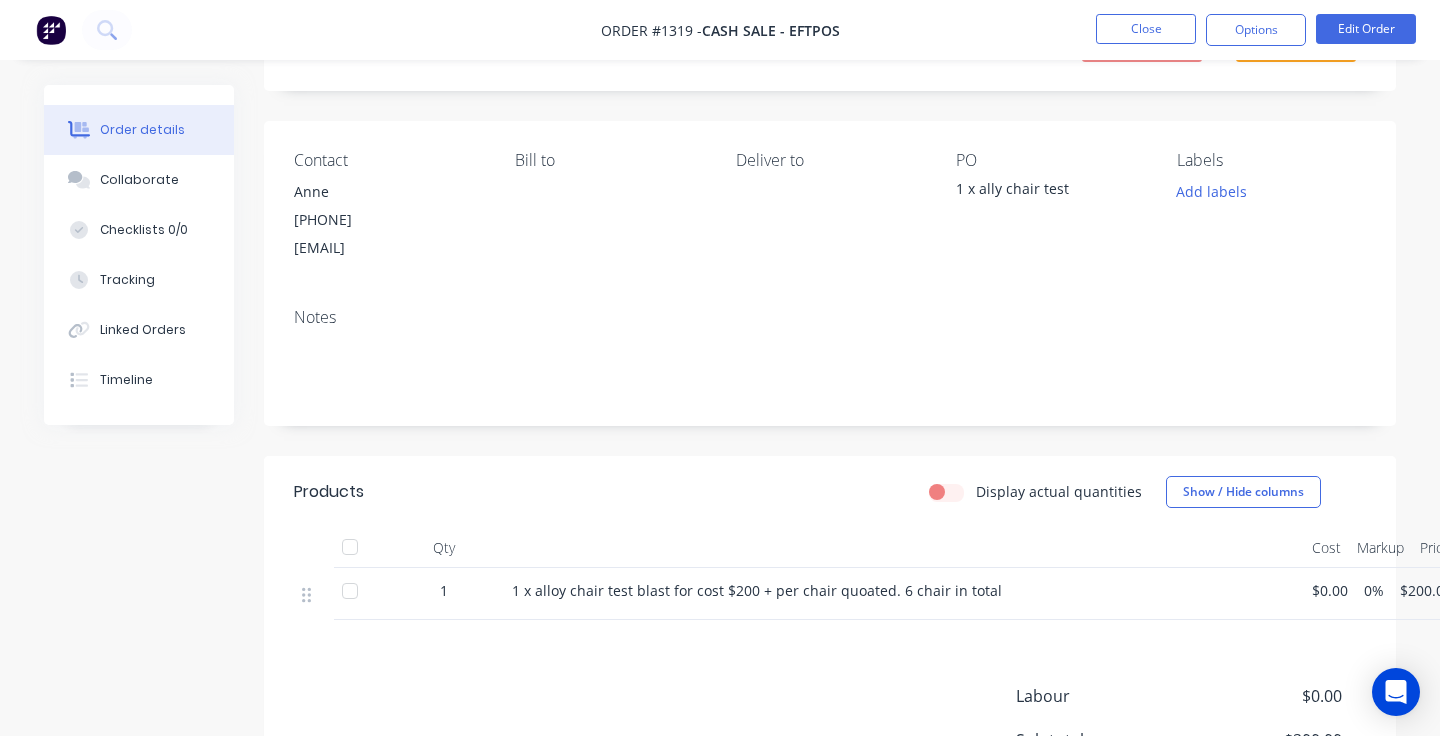 scroll, scrollTop: 95, scrollLeft: 0, axis: vertical 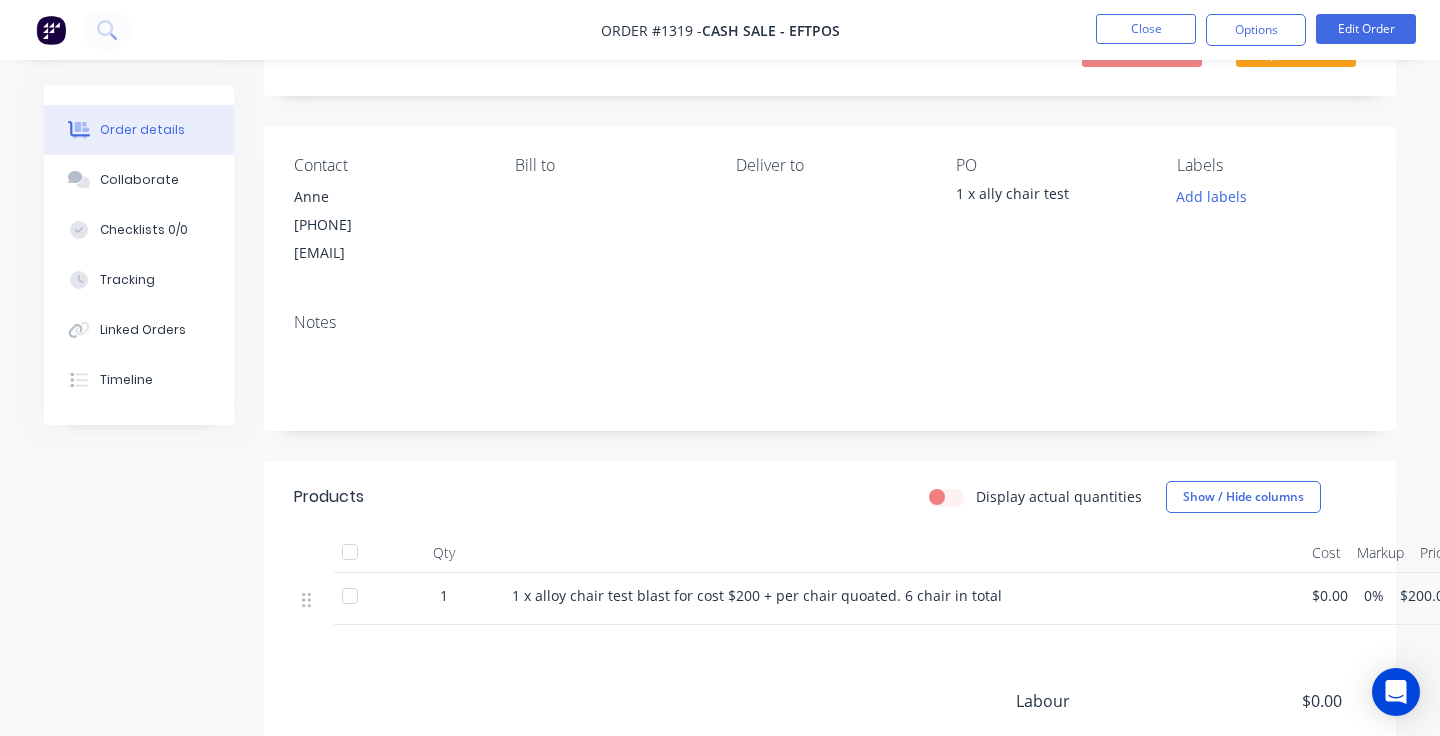 drag, startPoint x: 459, startPoint y: 254, endPoint x: 292, endPoint y: 259, distance: 167.07483 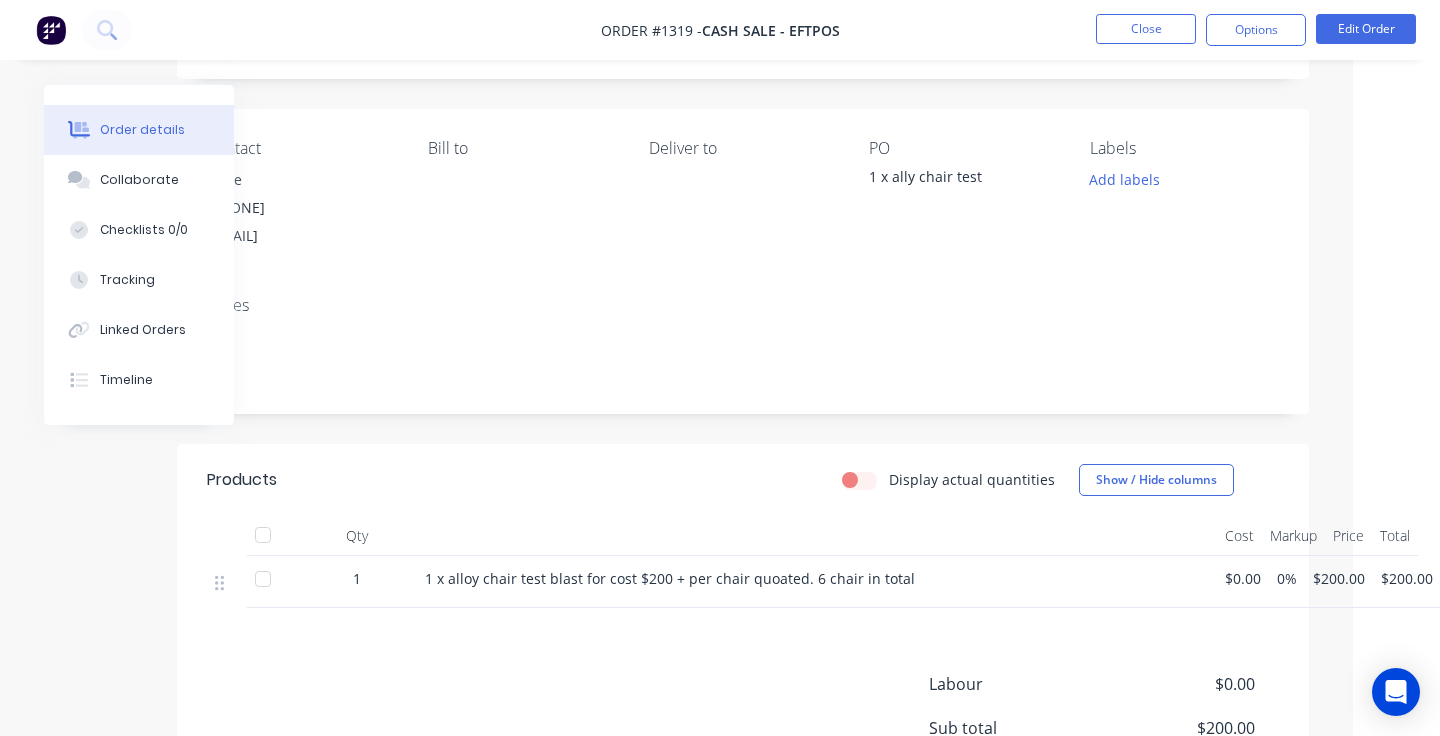 scroll, scrollTop: 112, scrollLeft: 0, axis: vertical 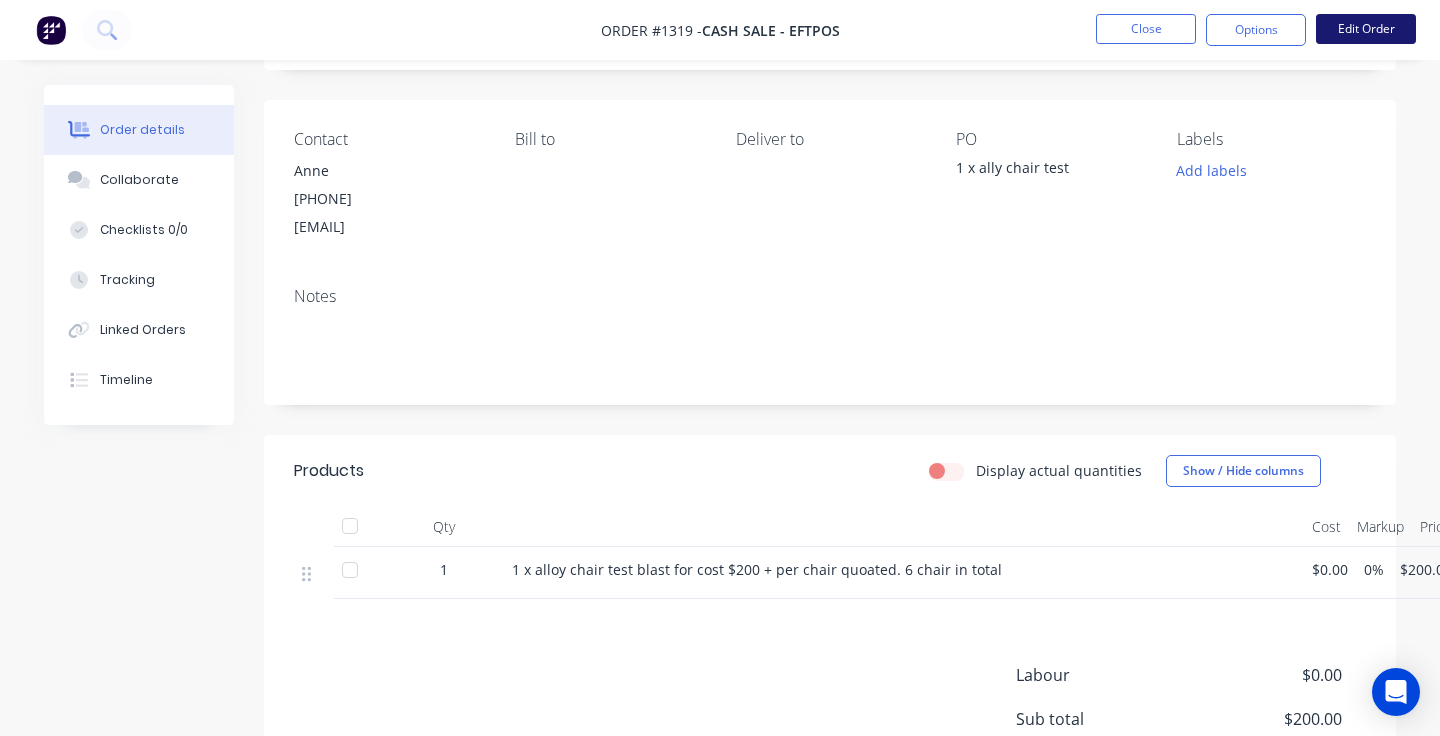 click on "Edit Order" at bounding box center (1366, 29) 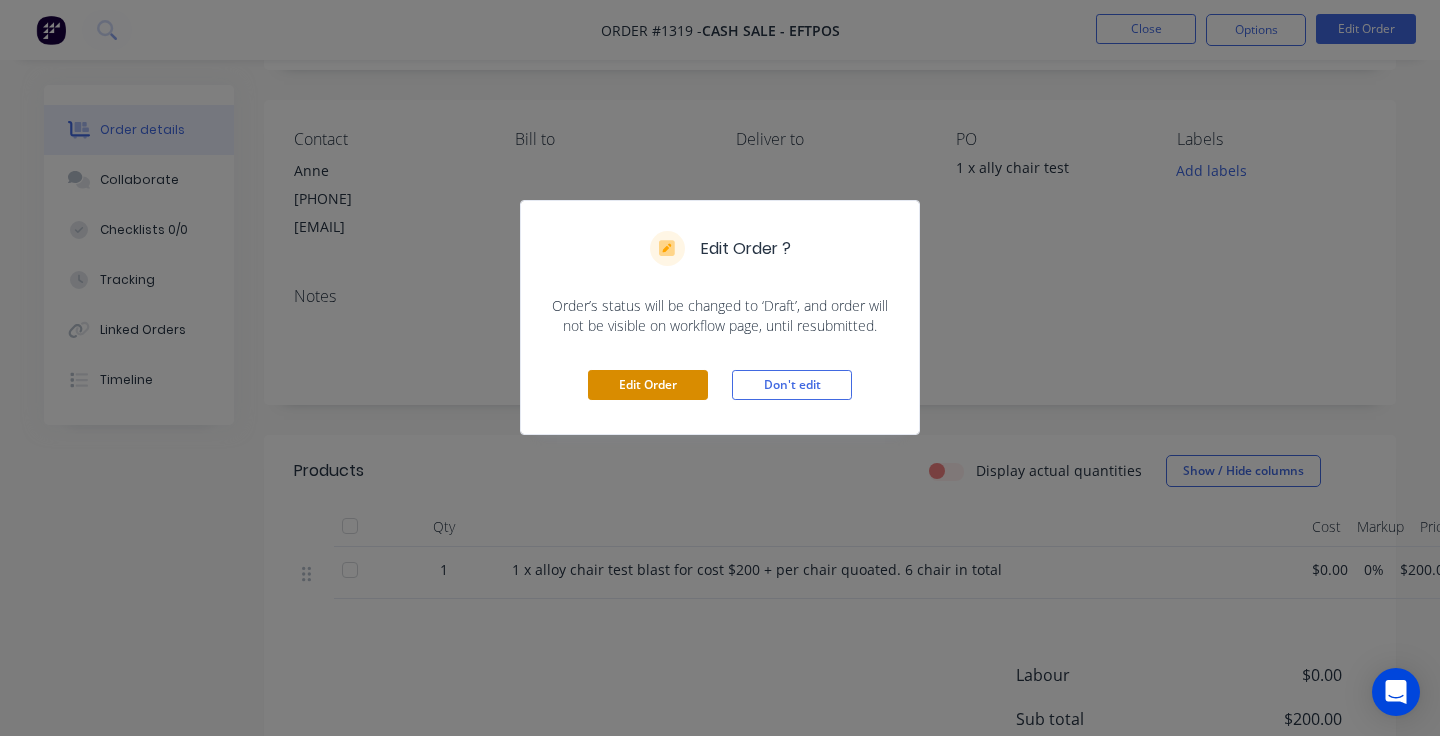 click on "Edit Order" at bounding box center (648, 385) 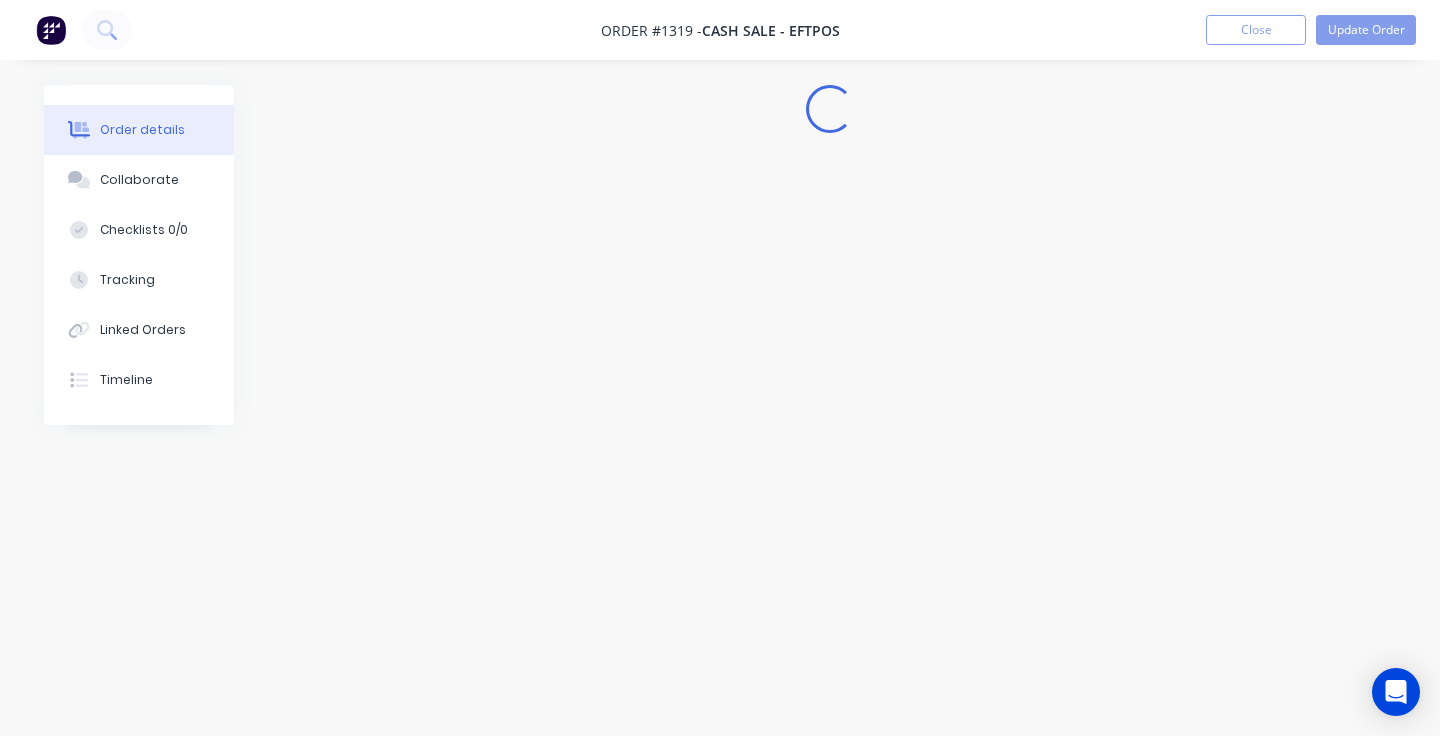 scroll, scrollTop: 0, scrollLeft: 0, axis: both 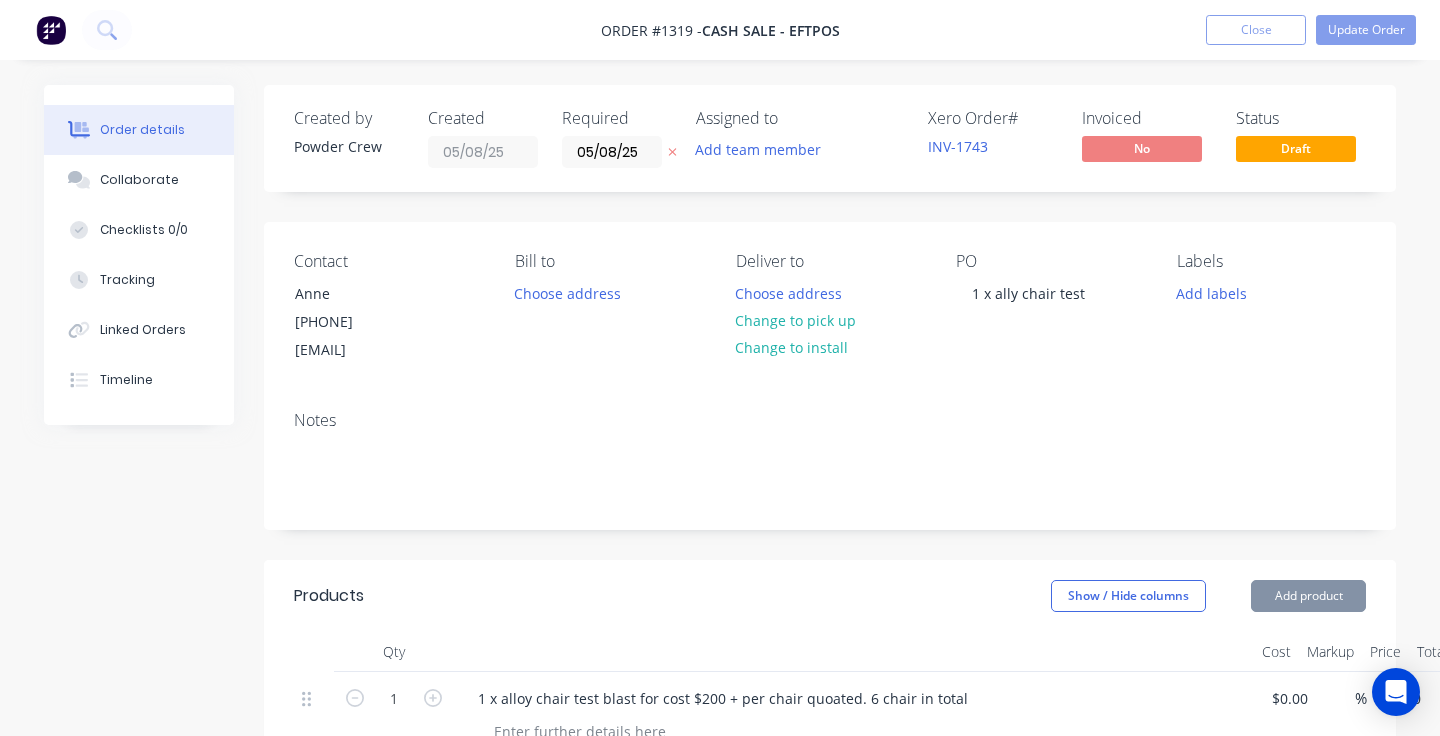 type on "$200.00" 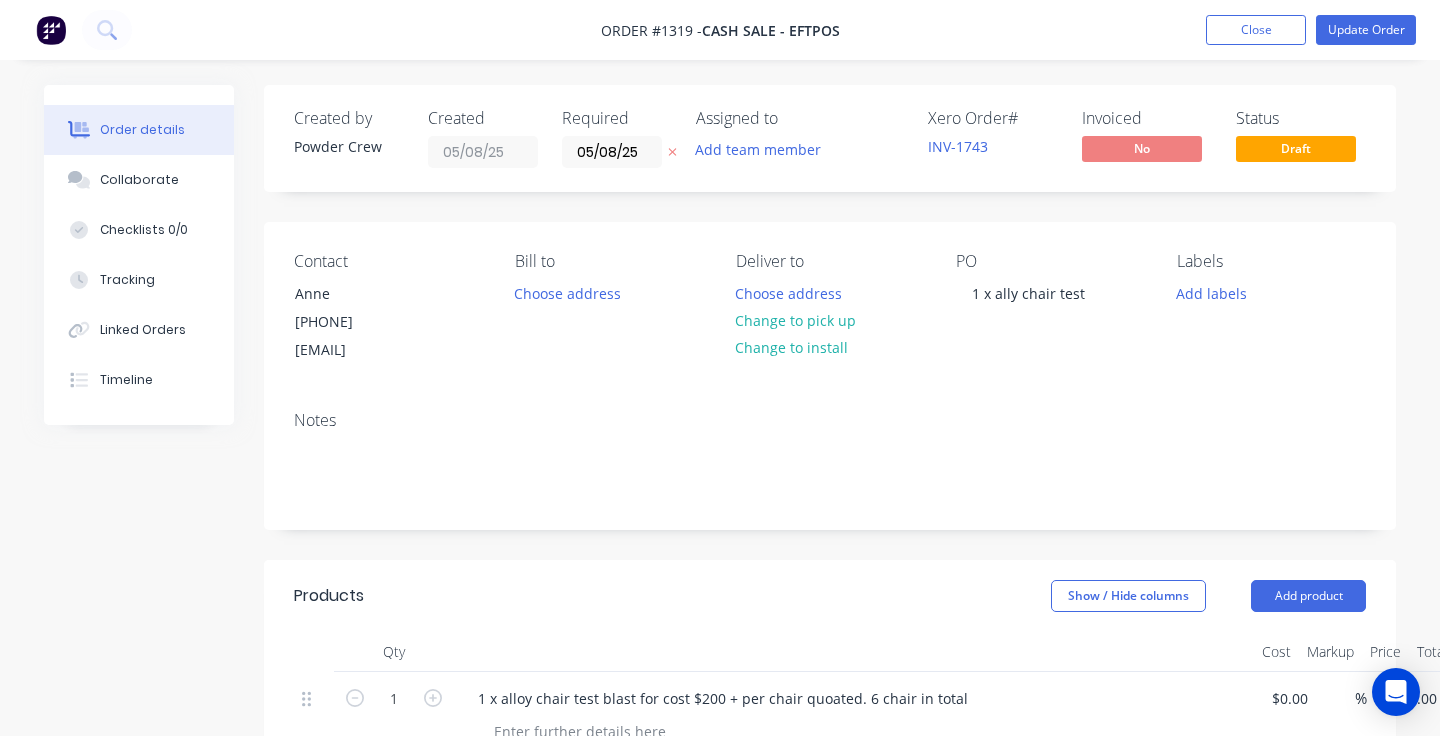 scroll, scrollTop: 193, scrollLeft: 0, axis: vertical 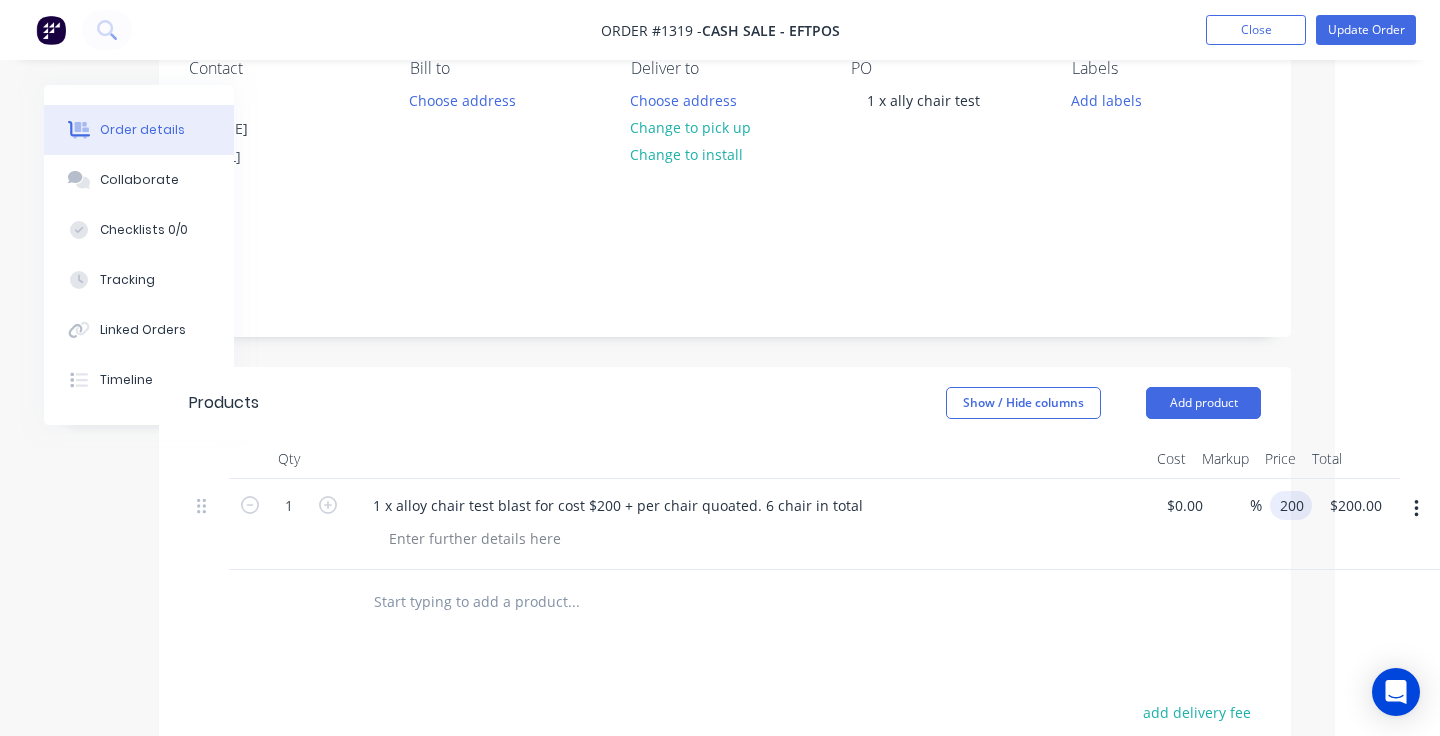 click on "200 200" at bounding box center [1291, 505] 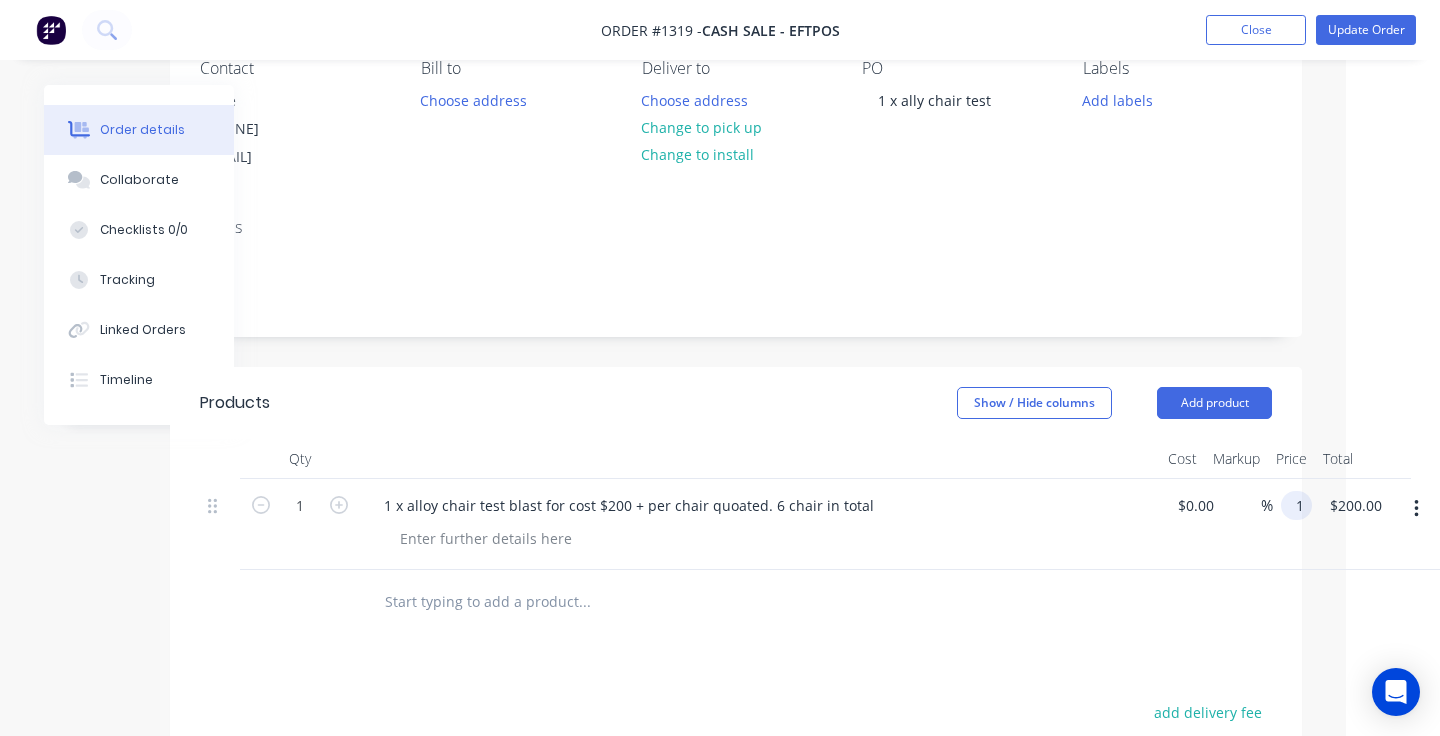 scroll, scrollTop: 193, scrollLeft: 94, axis: both 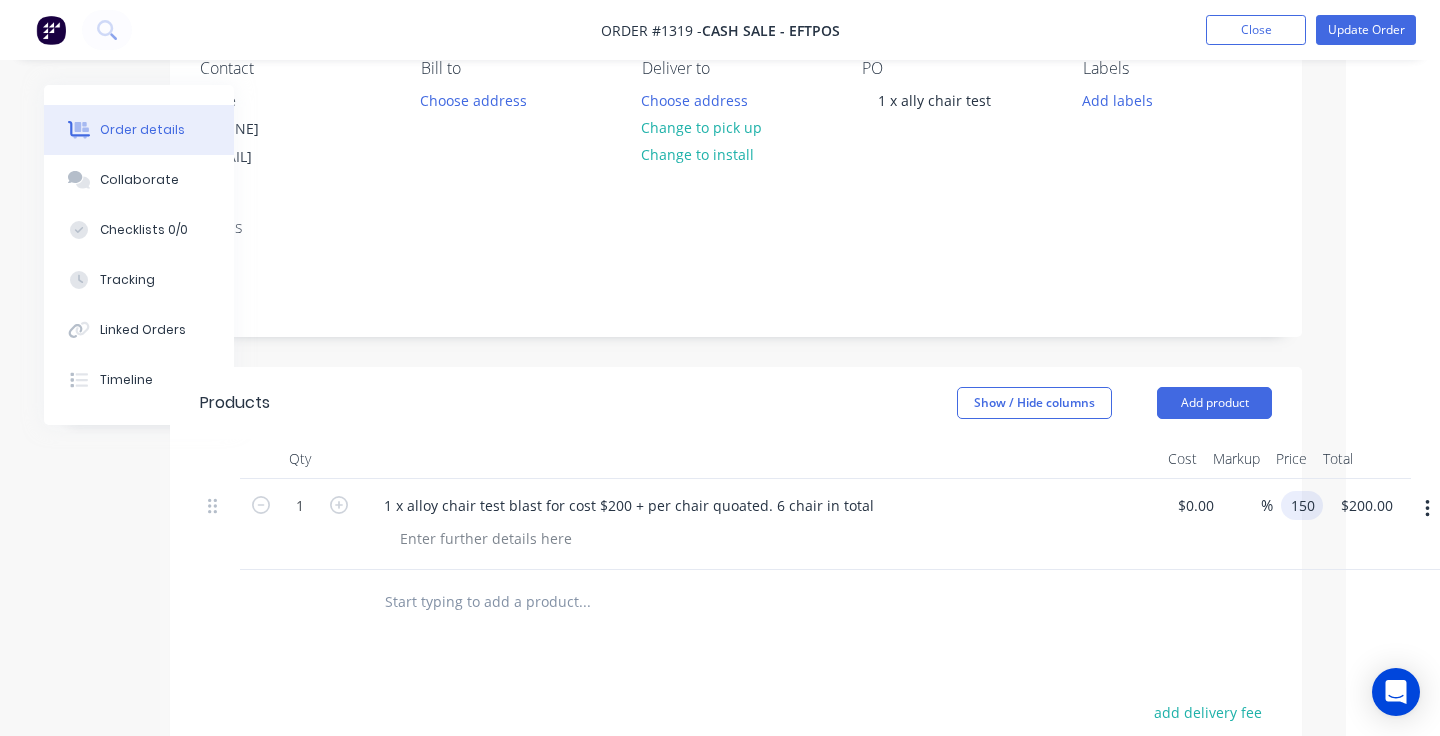 type on "$150.00" 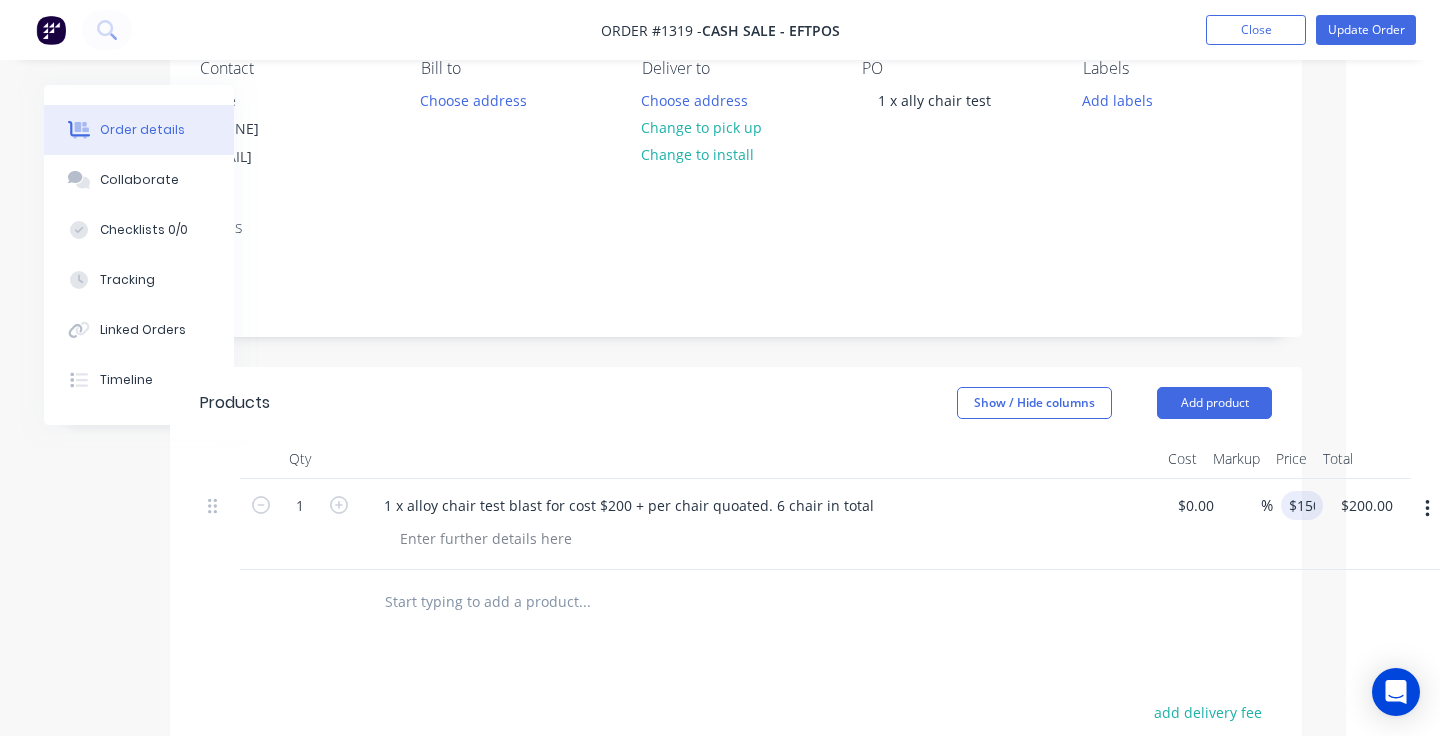 type on "$150.00" 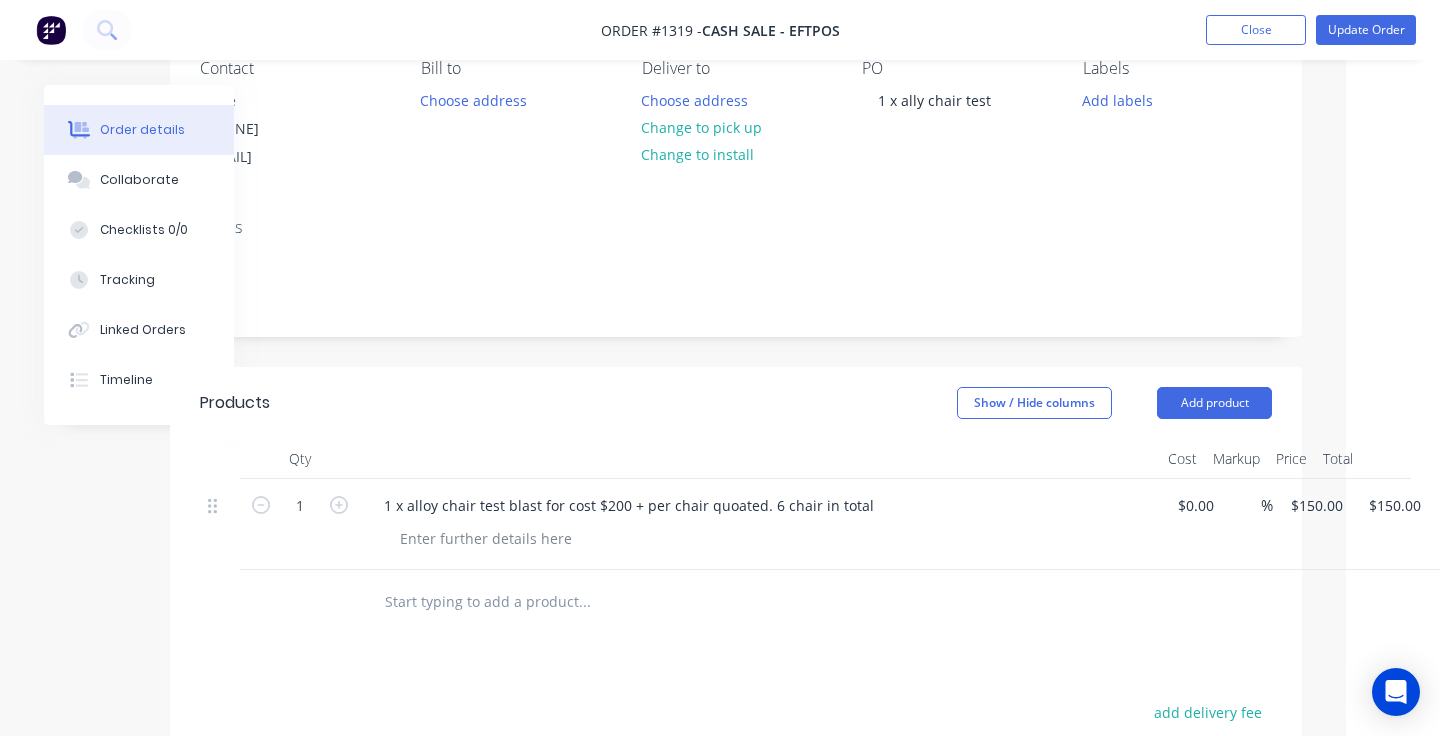 click at bounding box center (768, 538) 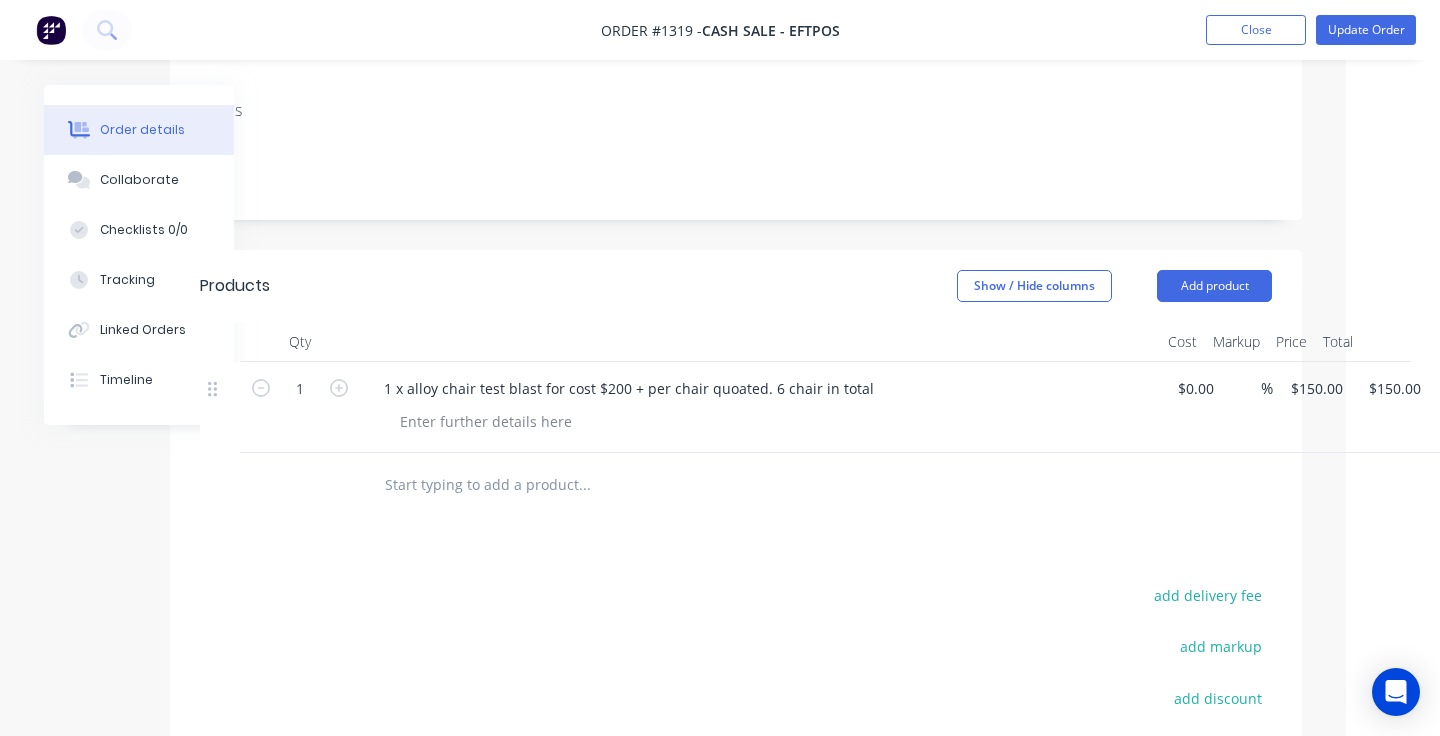 scroll, scrollTop: 205, scrollLeft: 94, axis: both 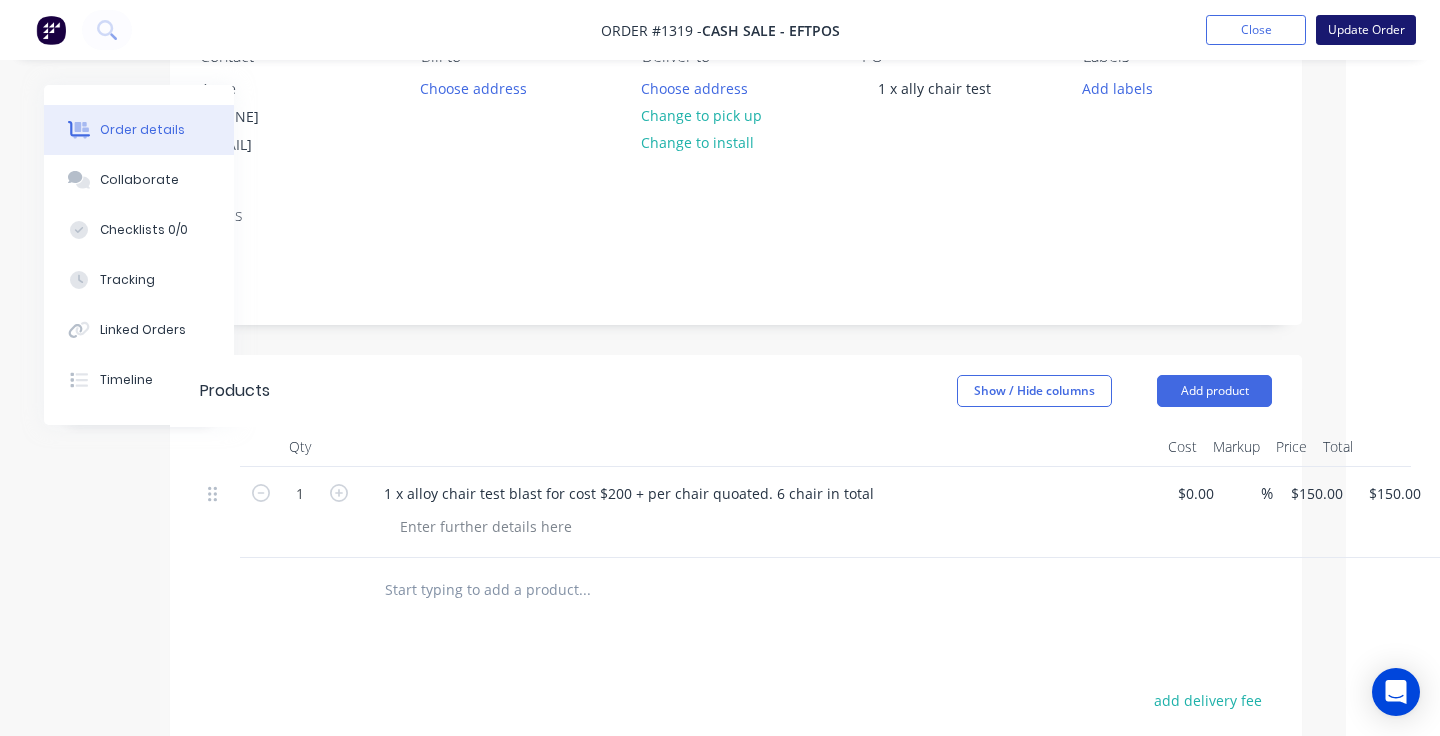 click on "Update Order" at bounding box center (1366, 30) 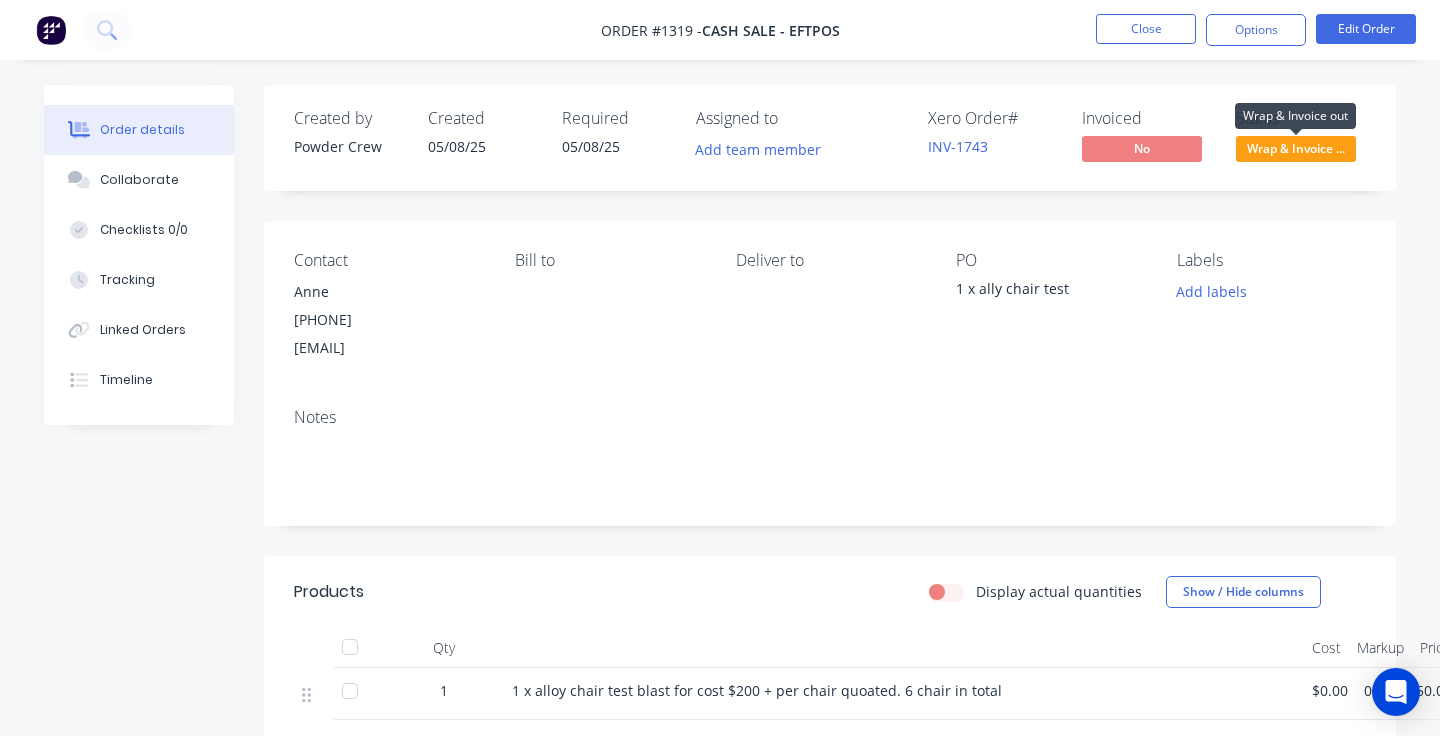 click on "Wrap & Invoice ..." at bounding box center (1296, 148) 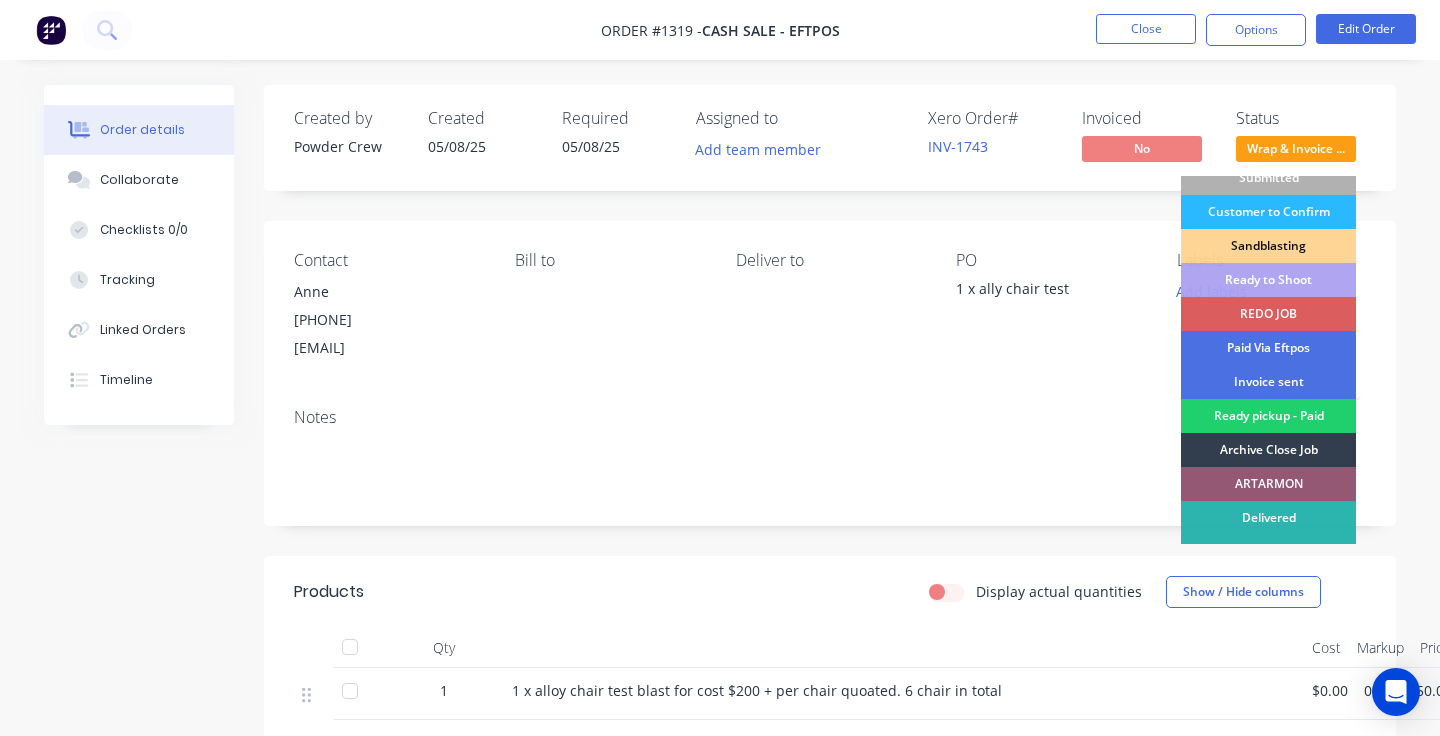 scroll, scrollTop: 0, scrollLeft: 0, axis: both 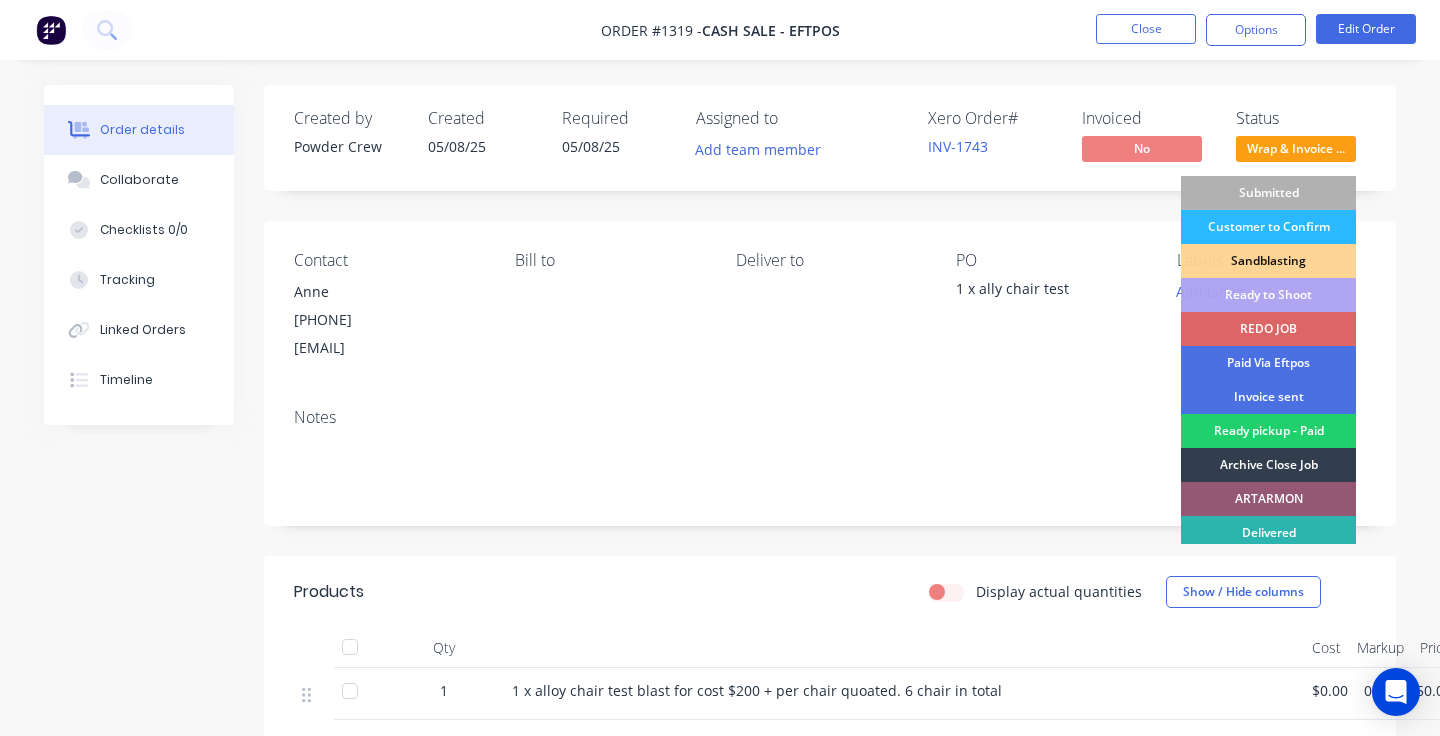 click on "Created by Powder Crew Created 05/08/25 Required 05/08/25 Assigned to Add team member Xero Order # INV-1743 Invoiced No Status Wrap & Invoice ... Submitted Customer to Confirm Sandblasting Ready to Shoot REDO JOB Paid Via Eftpos Invoice sent Ready pickup - Paid Archive Close Job ARTARMON Delivered Picked Up Contact [PERSON] [PHONE] [EMAIL] Bill to Deliver to PO 1 x ally chair test Labels Add labels Notes Products Display actual quantities Show / Hide columns Qty Cost Markup Price Total 1 1 x alloy chair test blast for cost $200 + per chair quoated. 6 chair in total $0.00 0% $150.00 $150.00 Labour $0.00 Sub total $150.00 Margin $0.00 ( 0.00 %) Tax $15.00 Total $165.00" at bounding box center [830, 565] 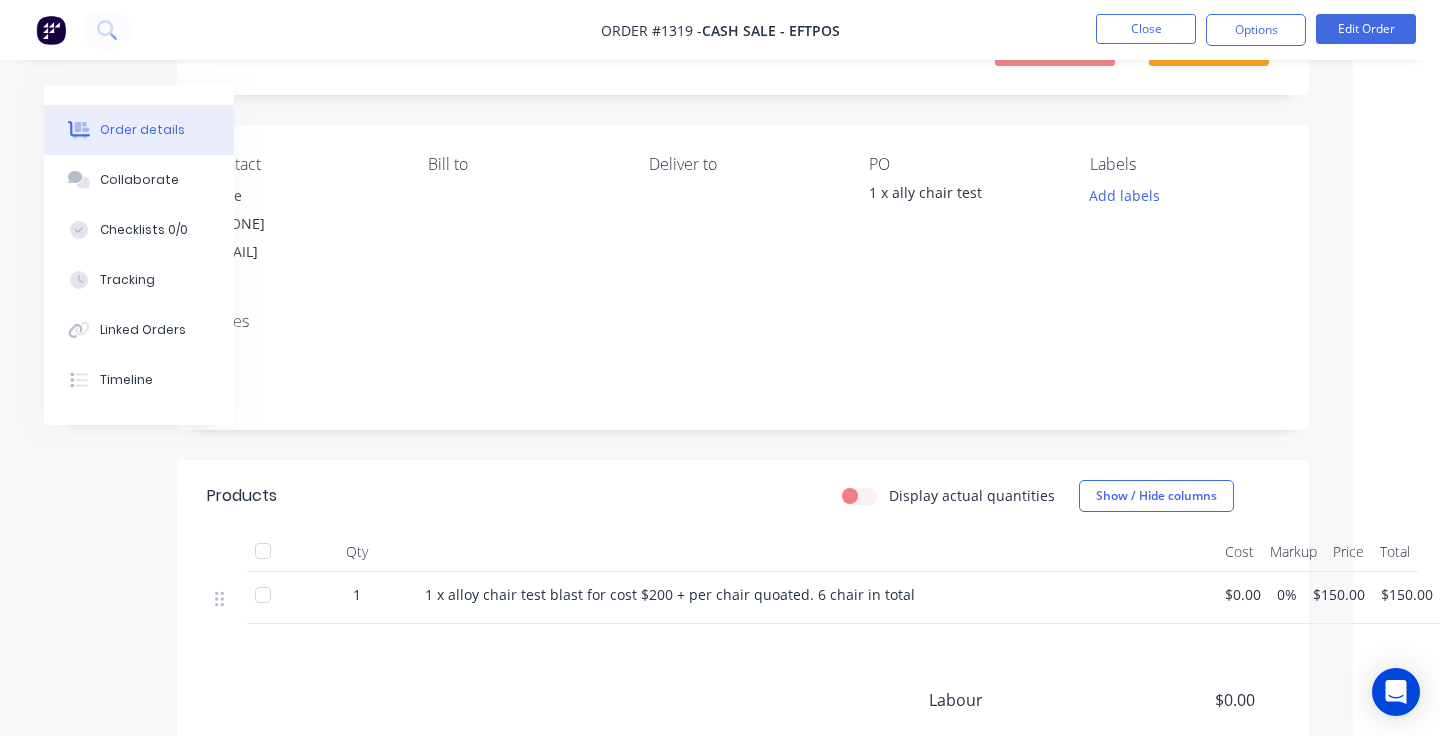 scroll, scrollTop: 168, scrollLeft: 87, axis: both 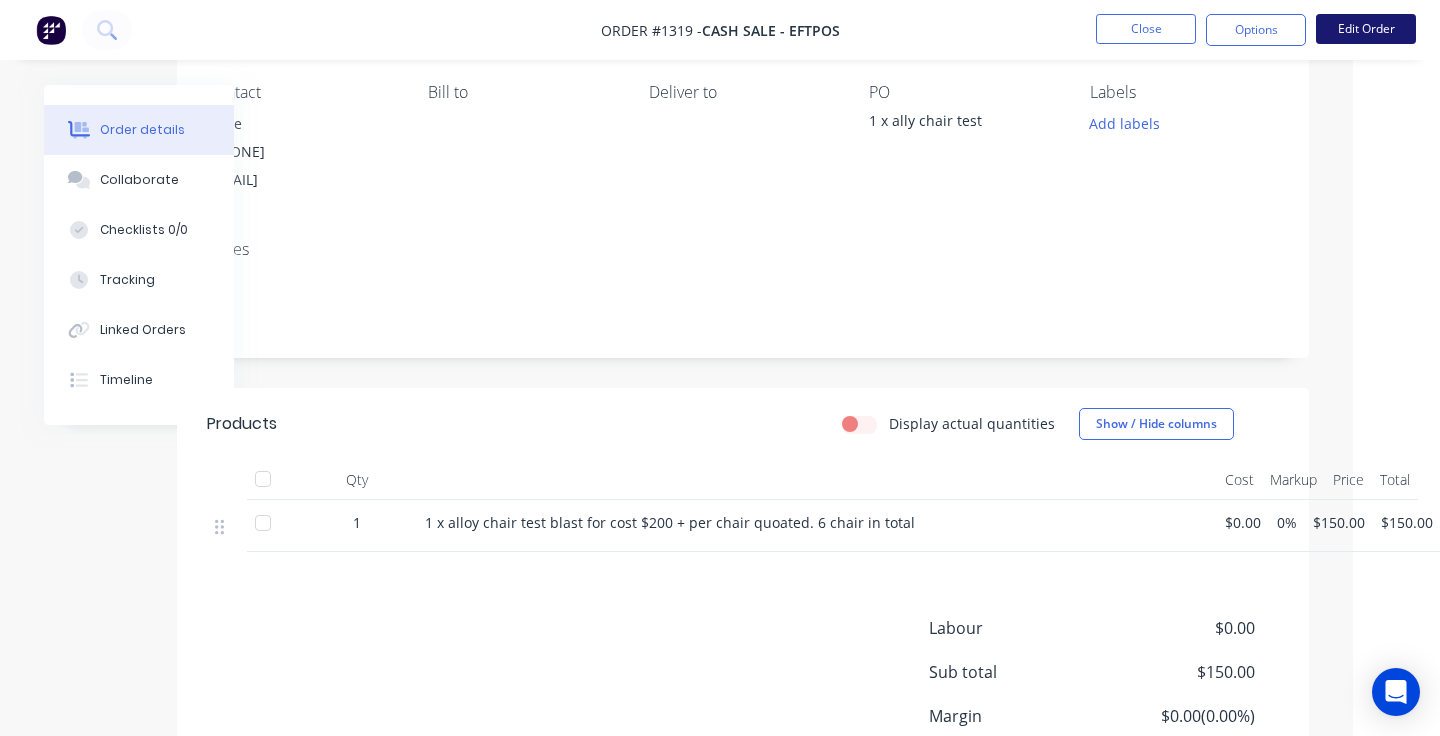 click on "Edit Order" at bounding box center (1366, 29) 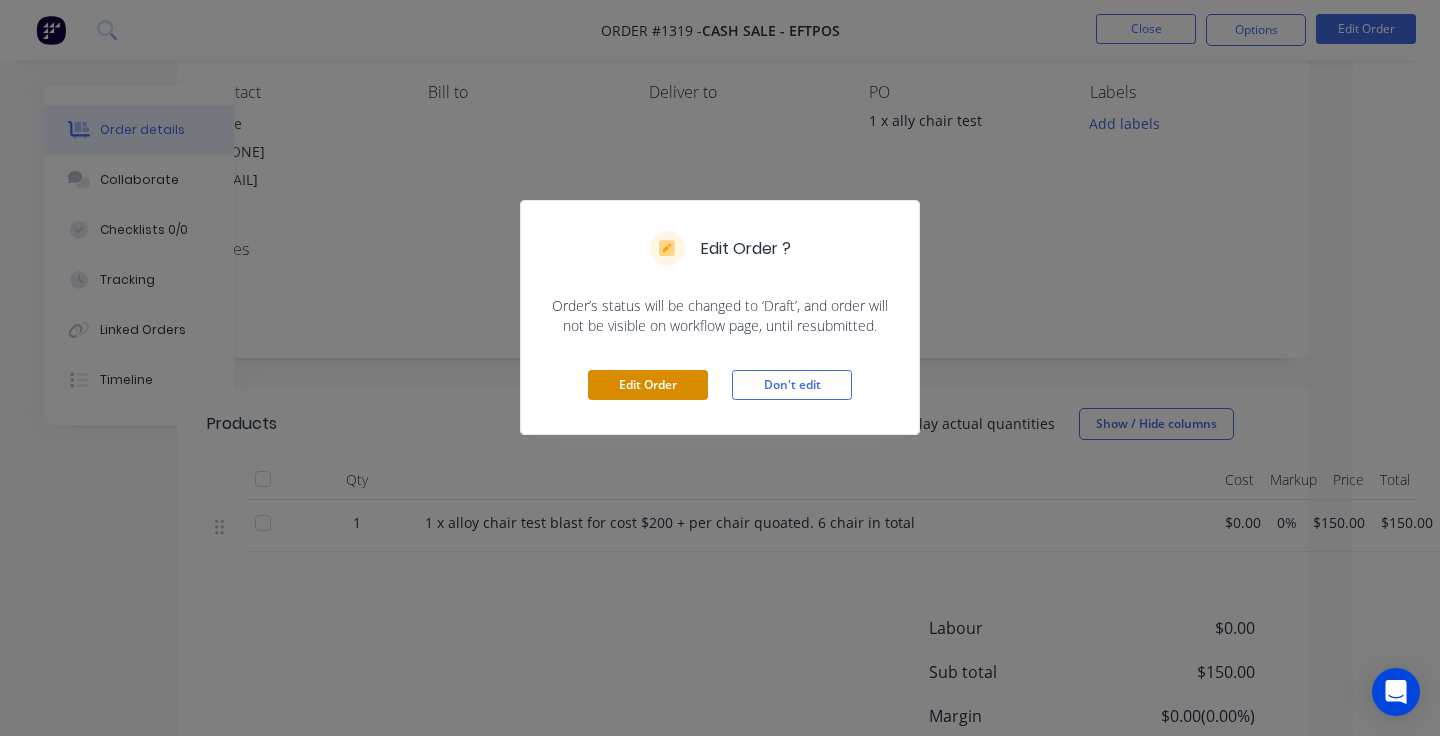 click on "Edit Order" at bounding box center (648, 385) 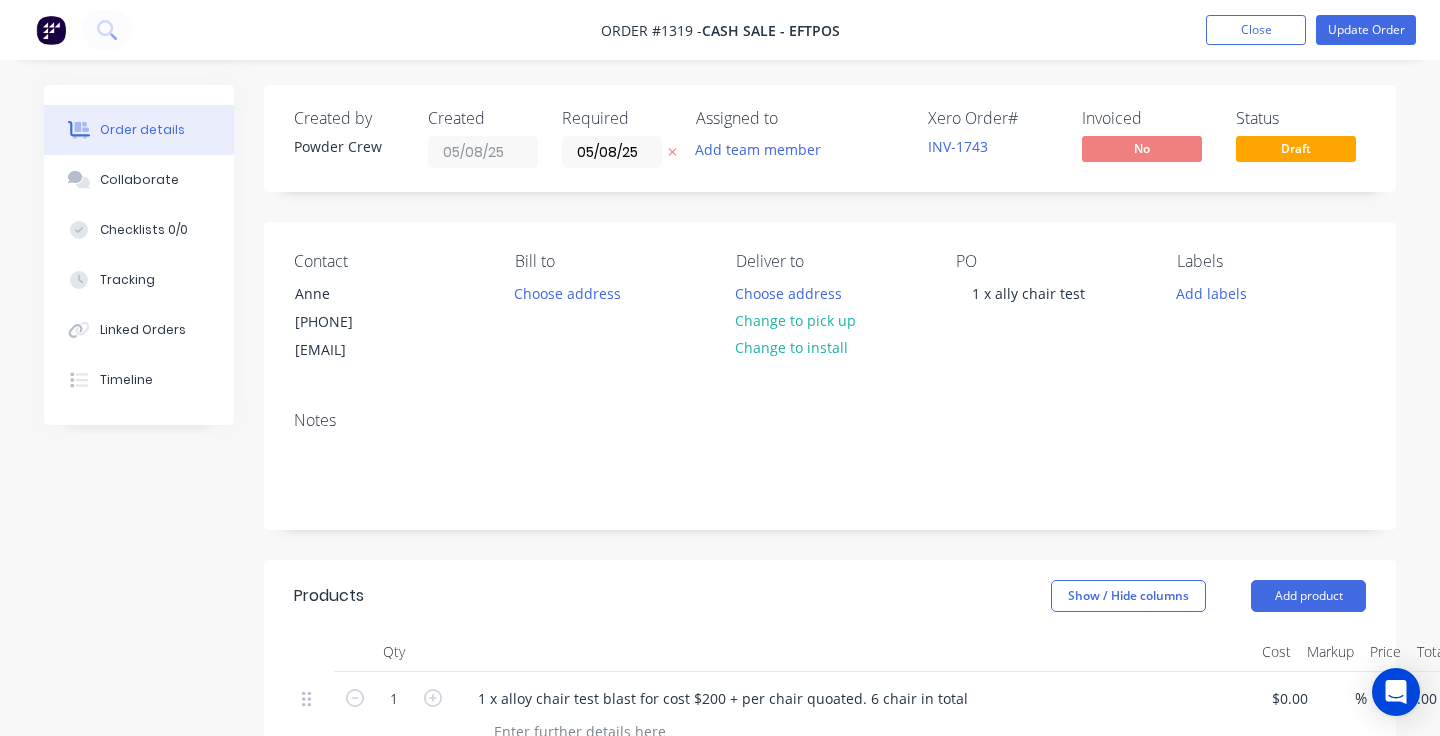 scroll, scrollTop: 164, scrollLeft: 0, axis: vertical 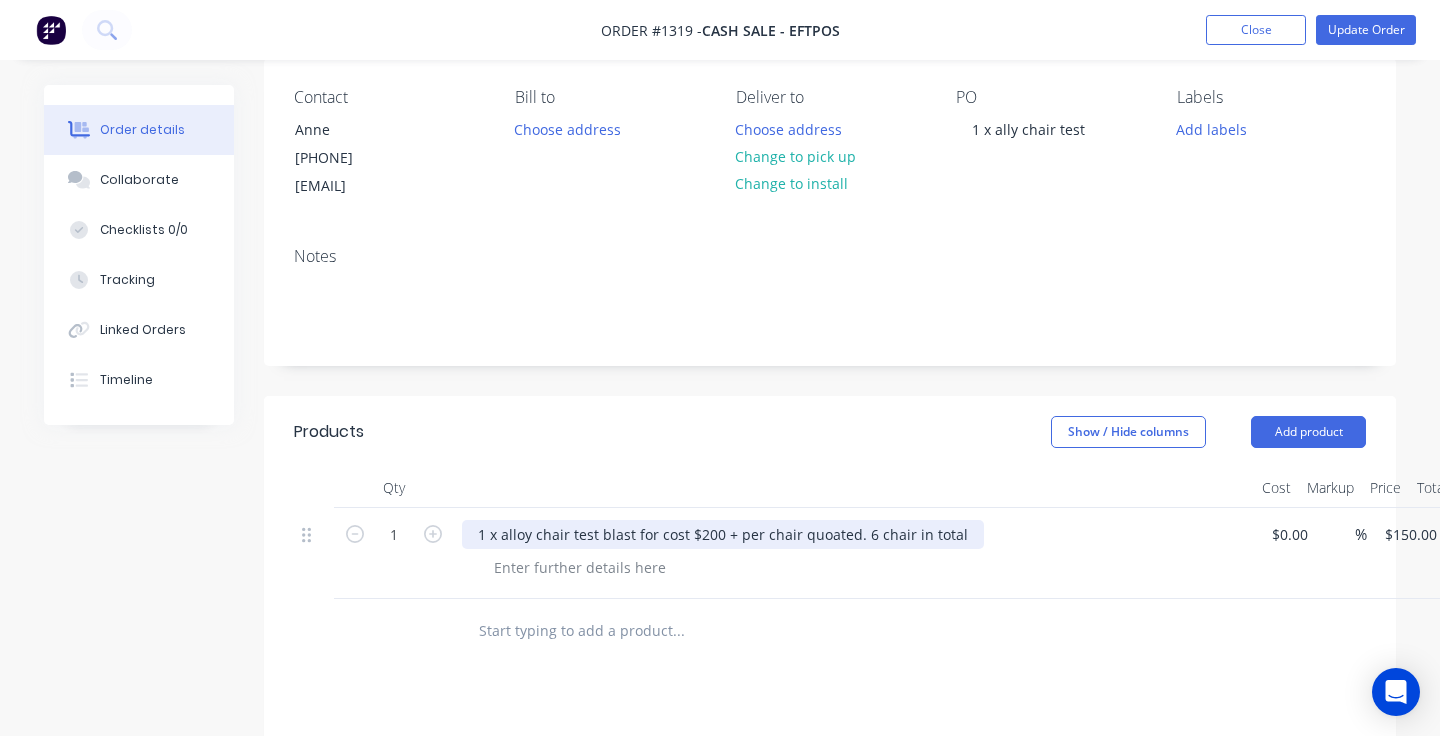 click on "1 x alloy chair test blast for cost $200 + per chair quoated. 6 chair in total" at bounding box center (723, 534) 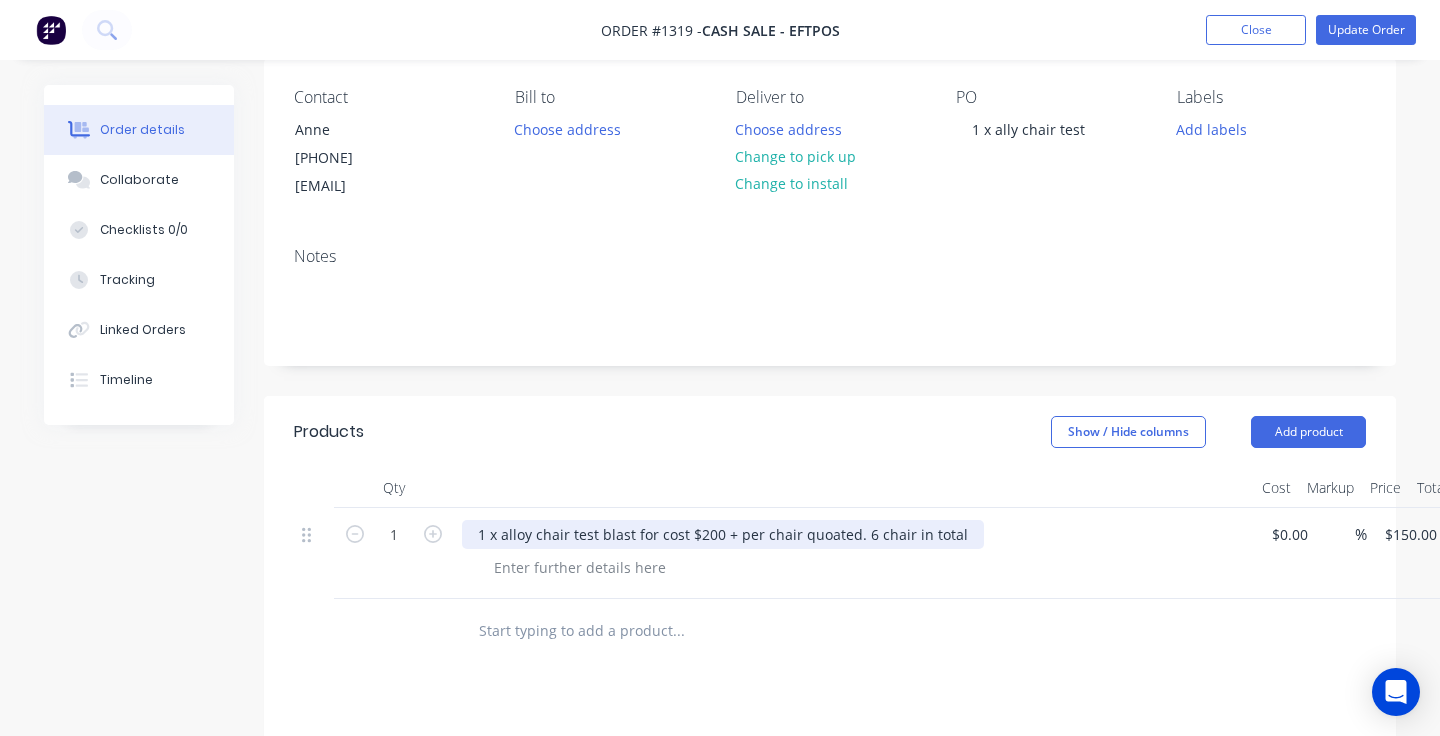 type 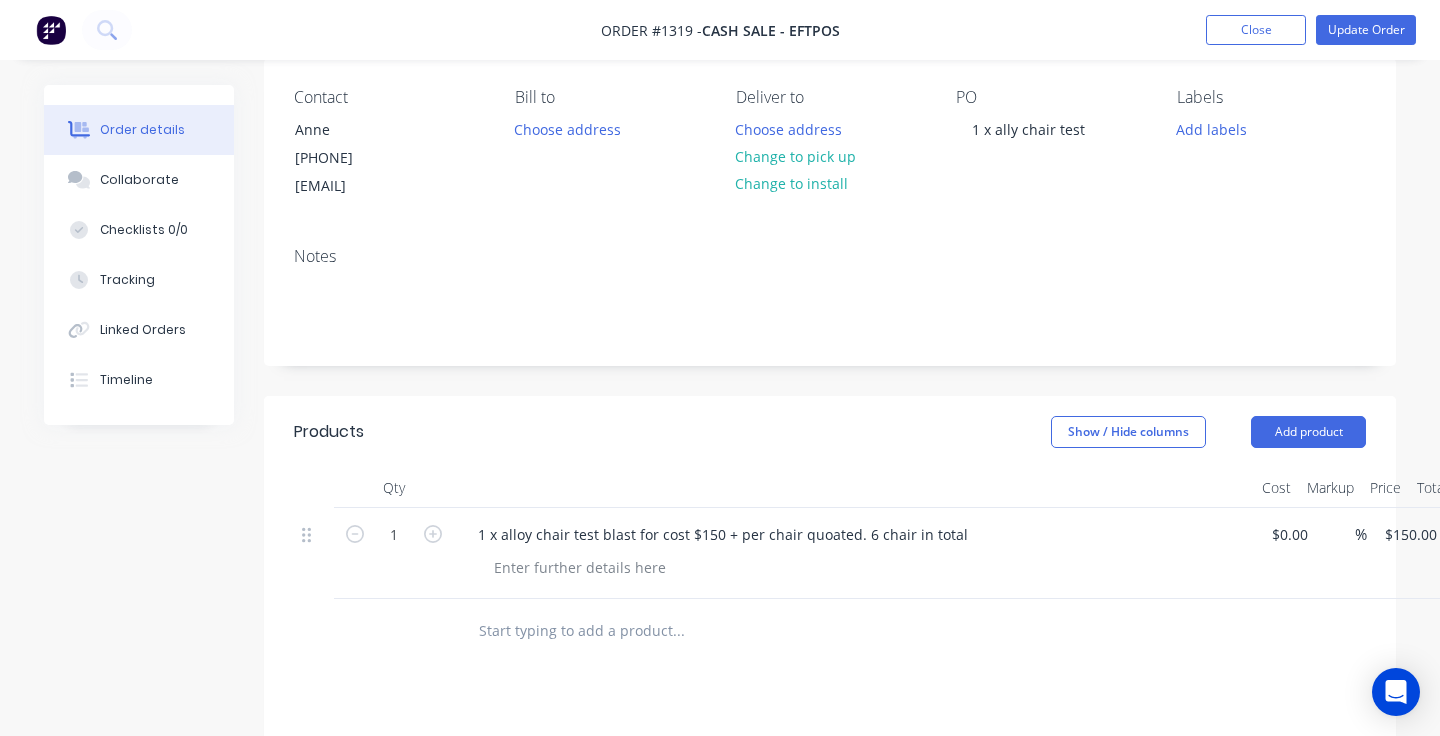 click on "Products Show / Hide columns Add product" at bounding box center (830, 432) 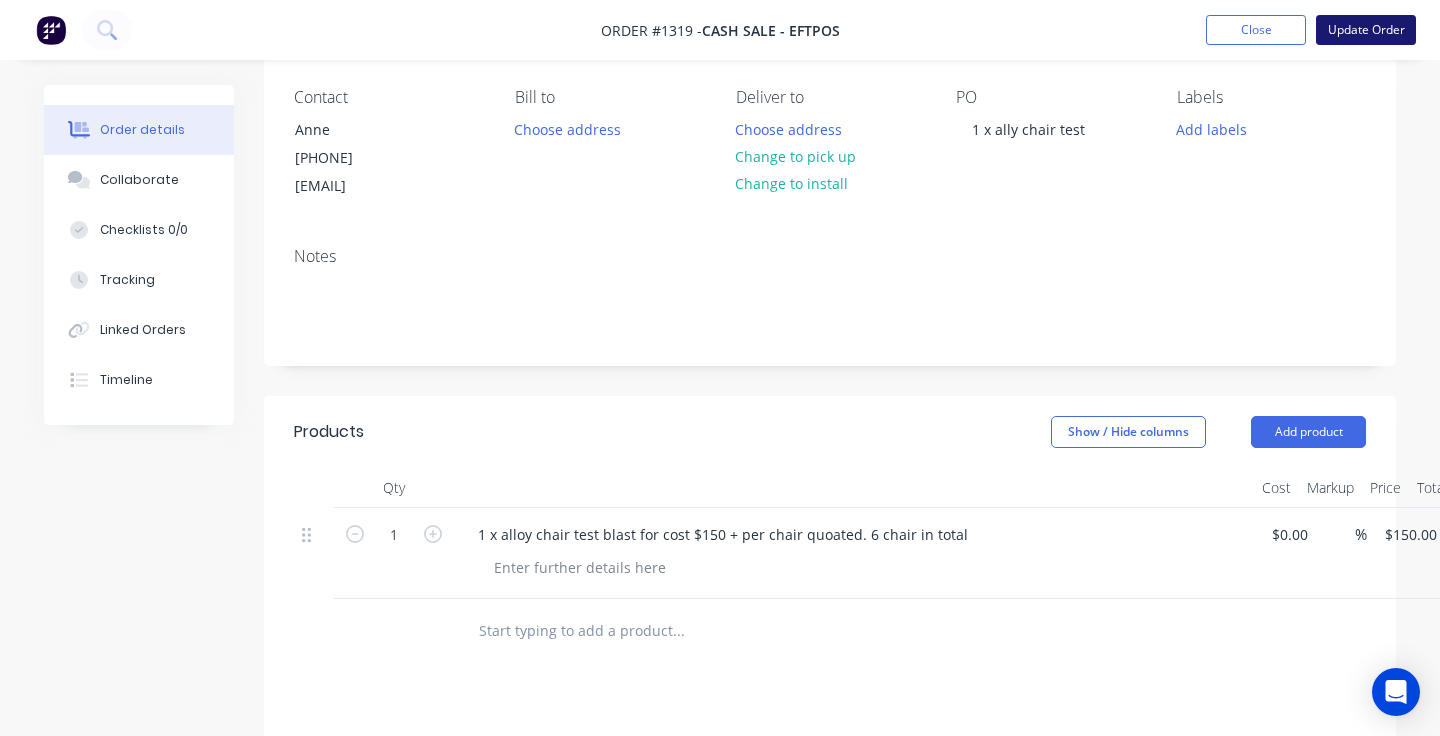 click on "Update Order" at bounding box center (1366, 30) 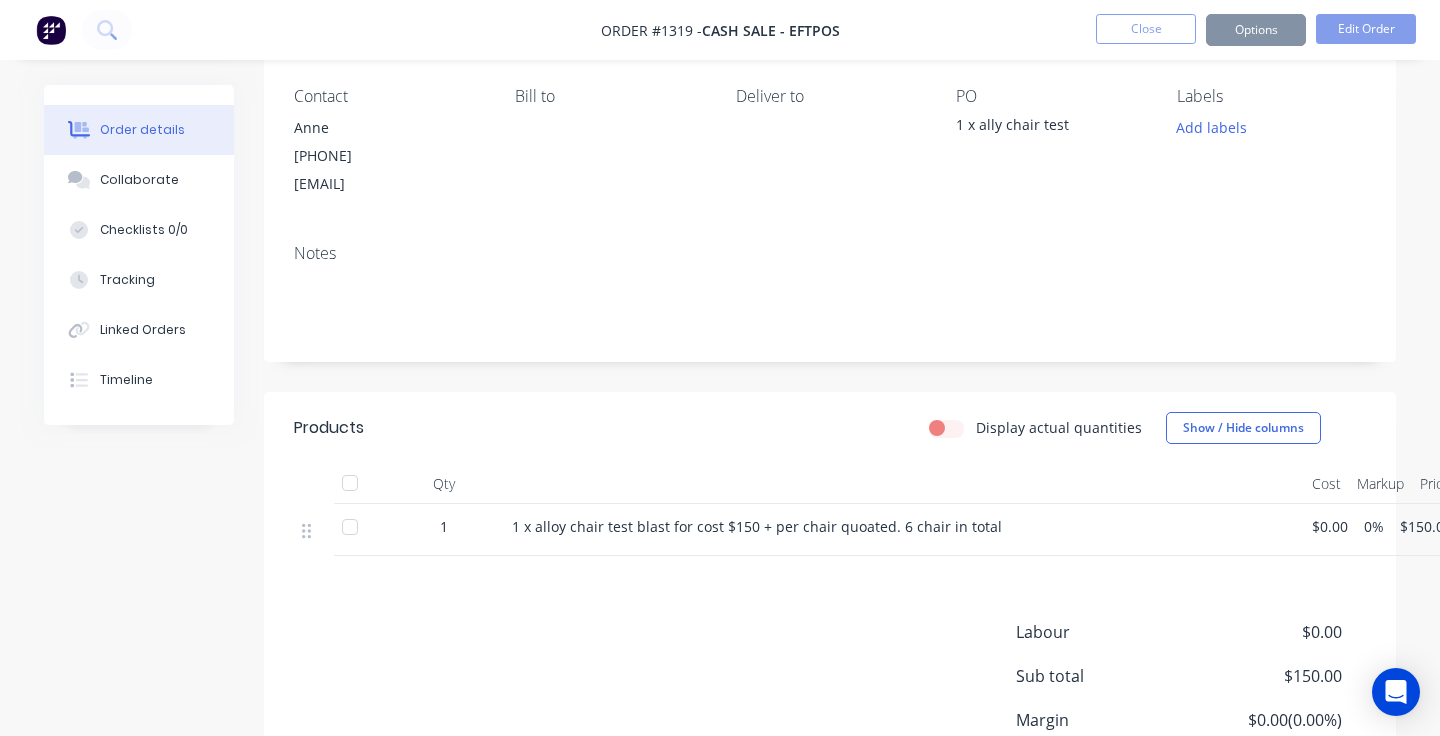 scroll, scrollTop: 0, scrollLeft: 0, axis: both 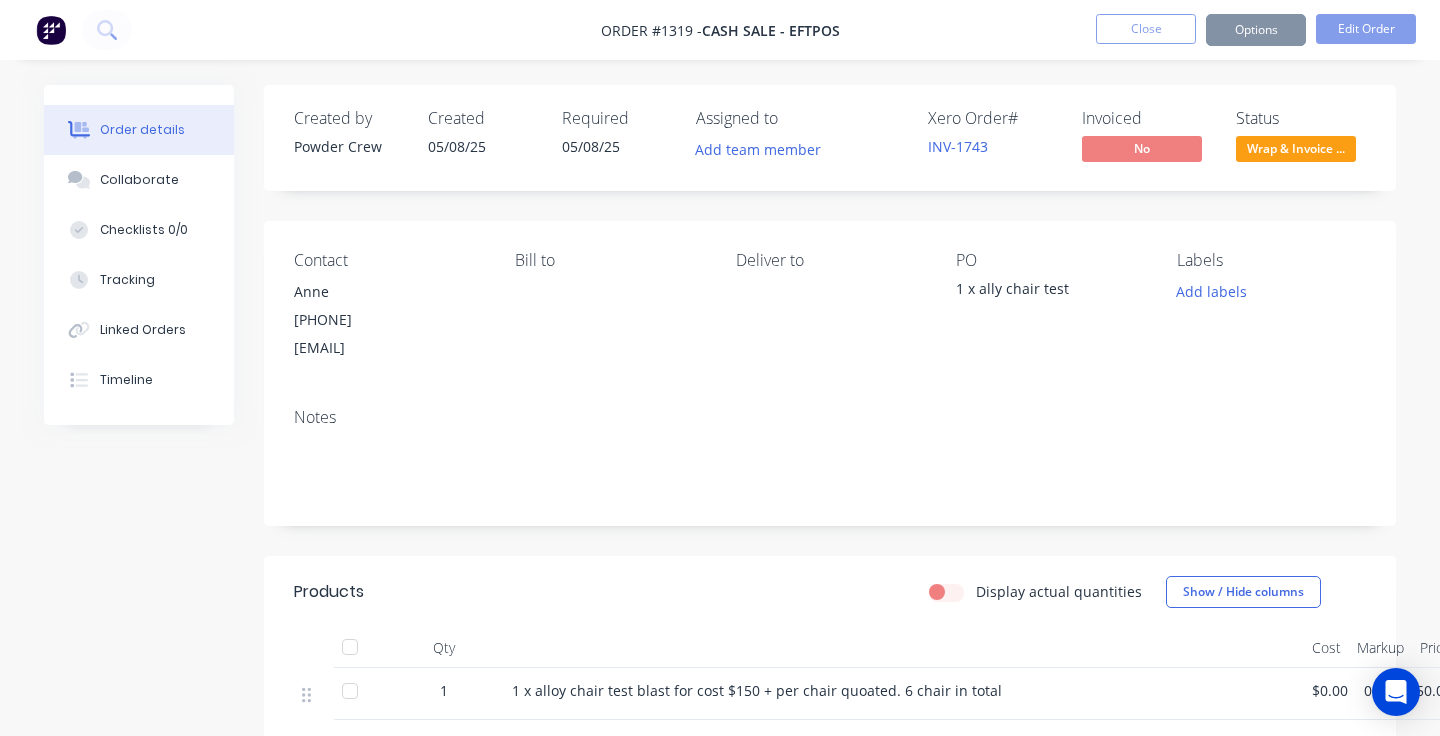 click on "Wrap & Invoice ..." at bounding box center [1296, 148] 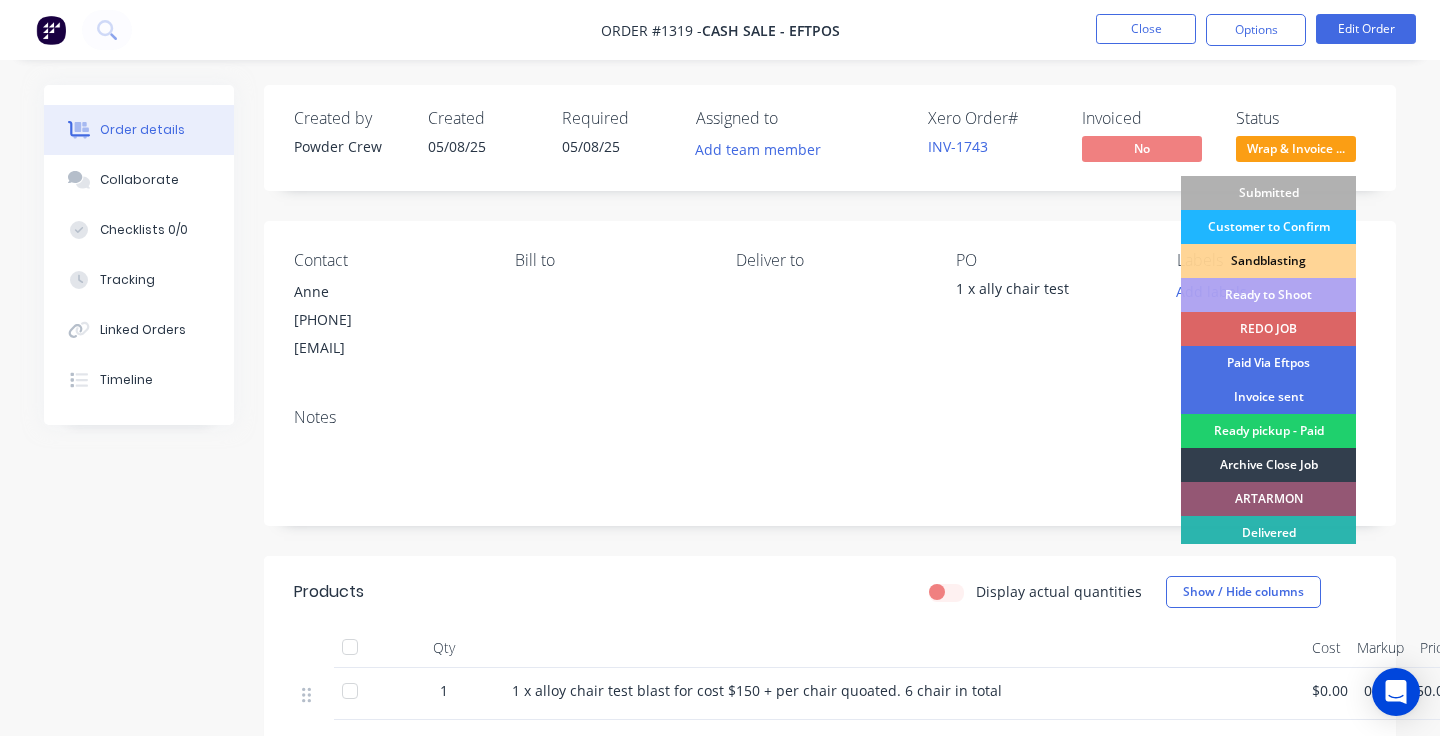 click on "Customer to Confirm" at bounding box center [1268, 227] 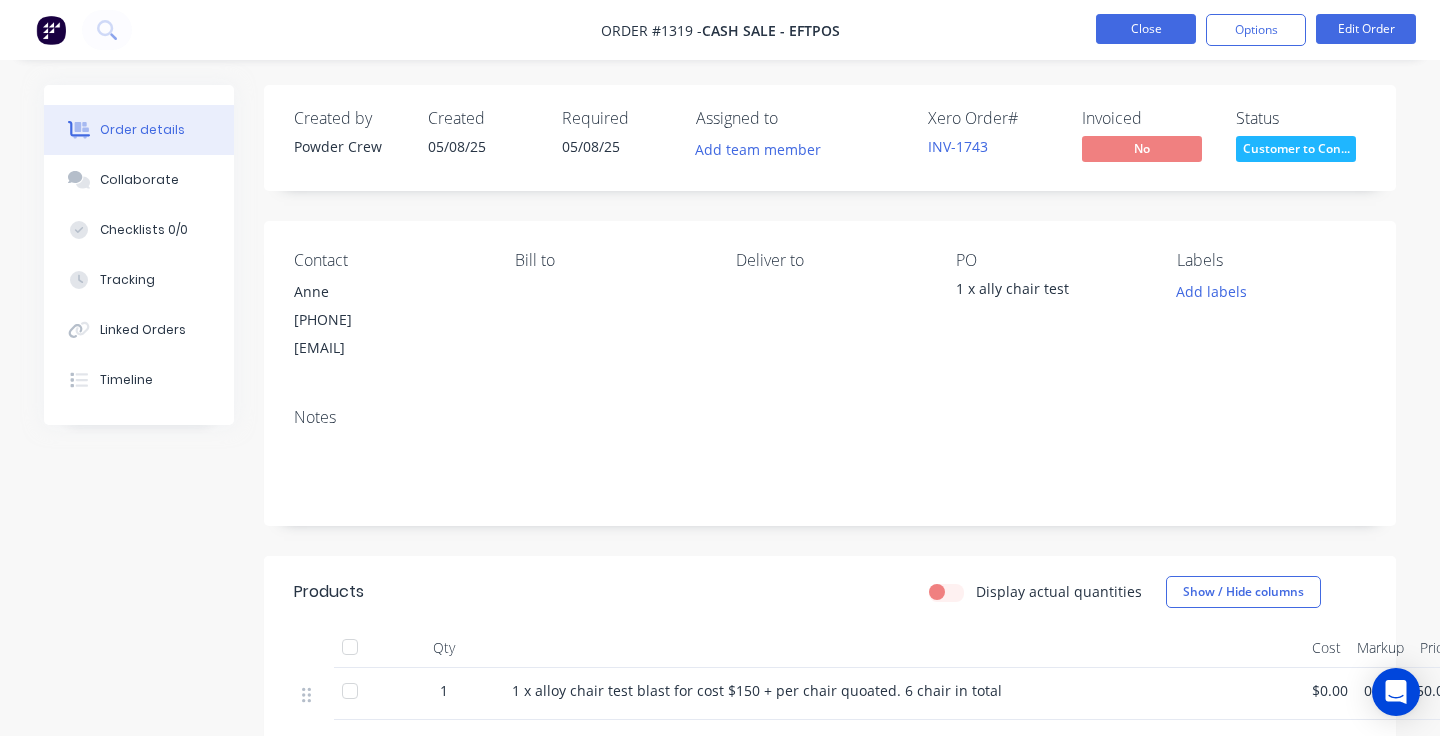 click on "Close" at bounding box center (1146, 29) 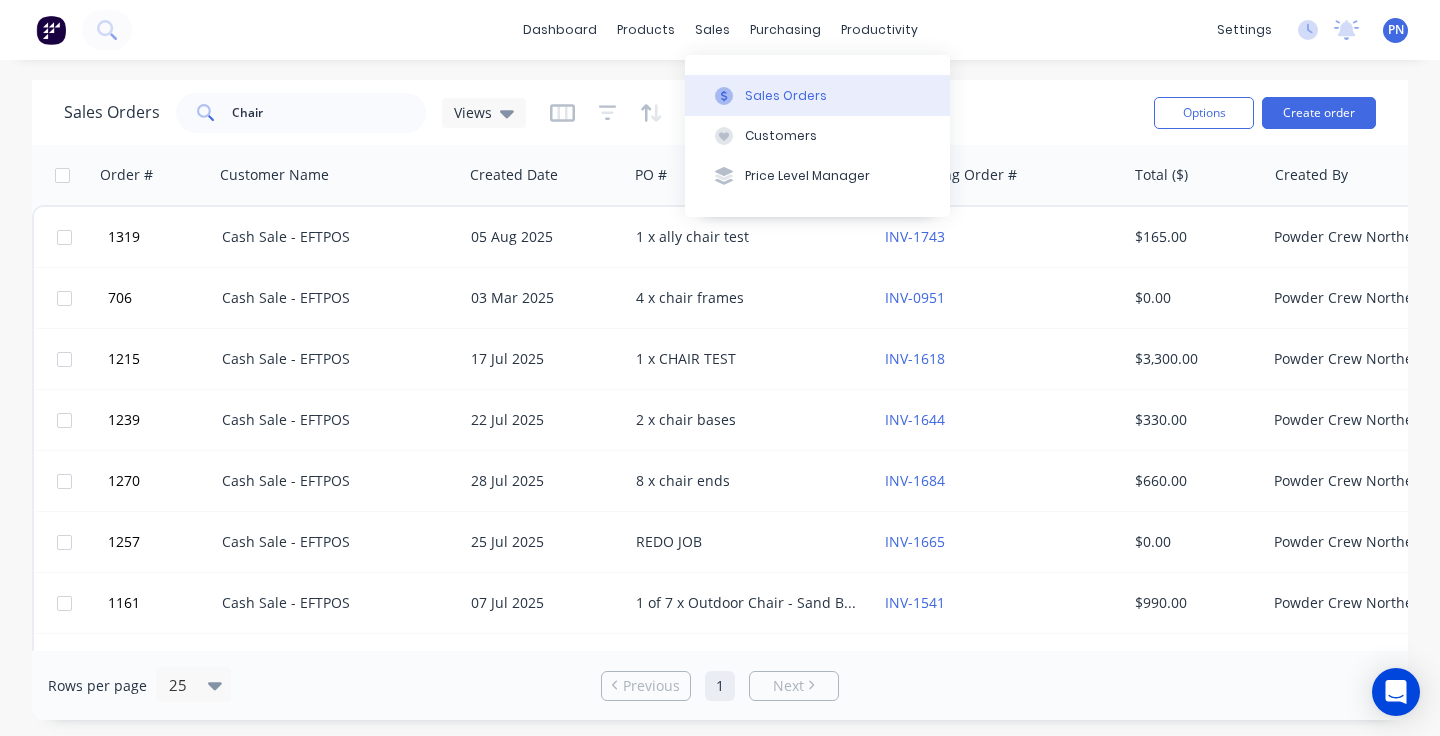 click on "Sales Orders" at bounding box center (786, 96) 